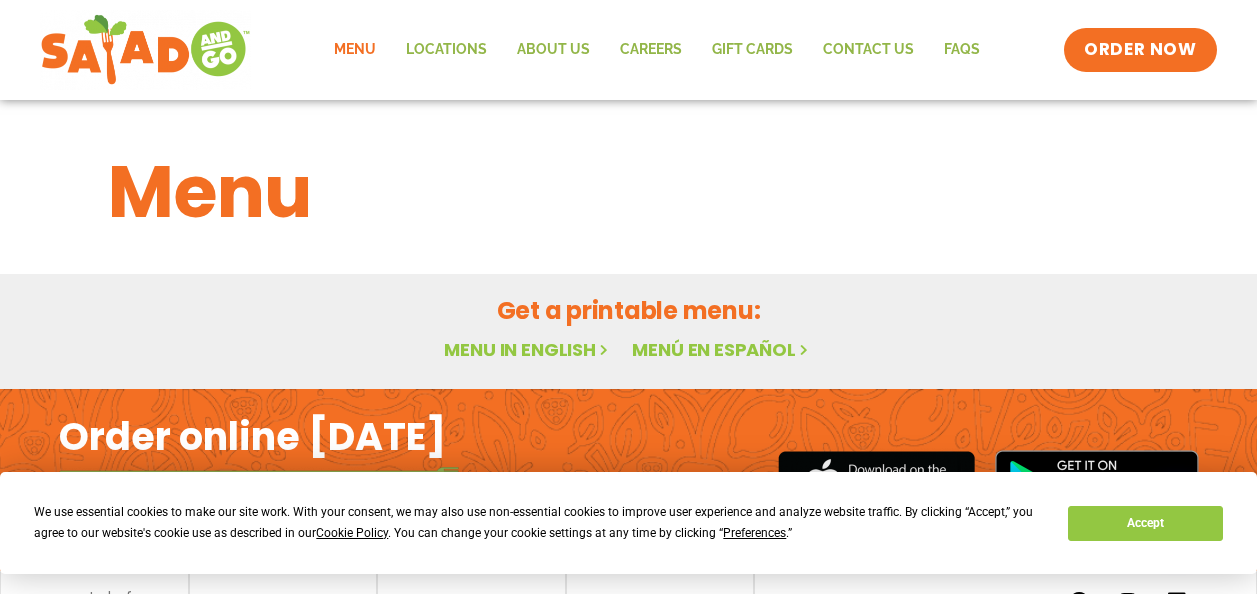 scroll, scrollTop: 75, scrollLeft: 0, axis: vertical 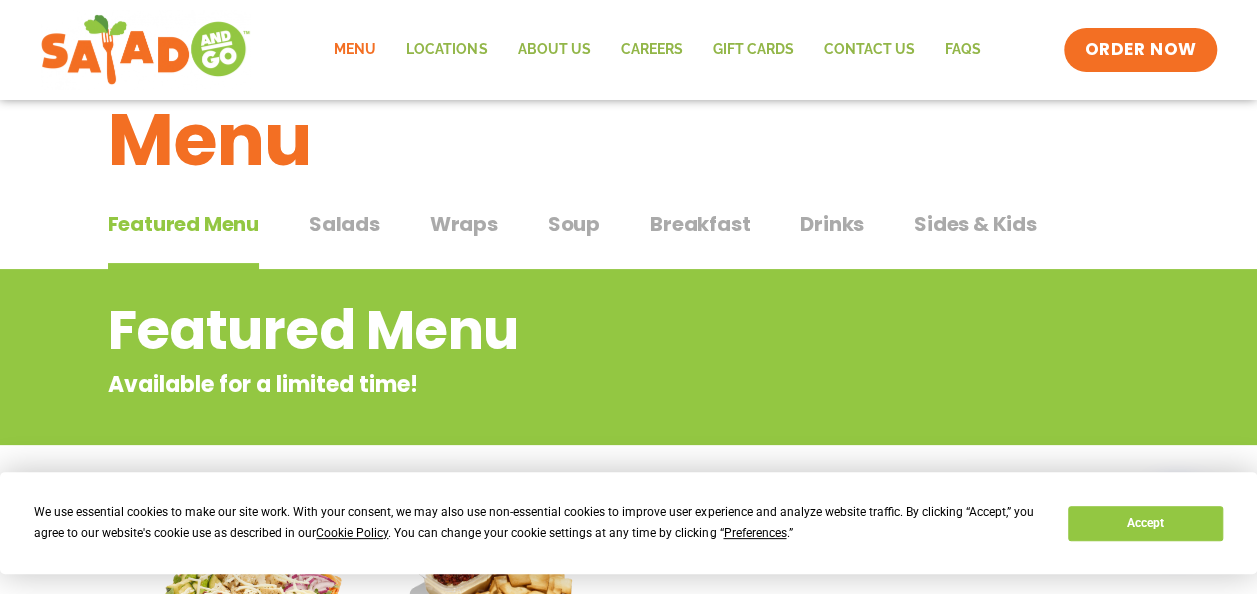 click on "Featured Menu" at bounding box center [183, 224] 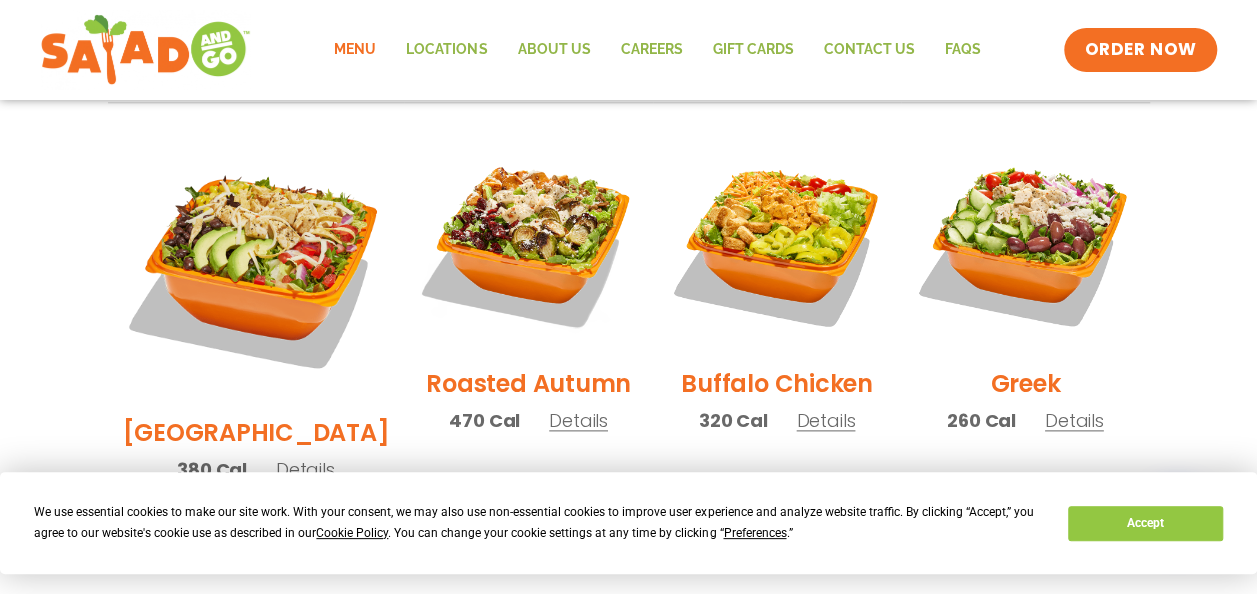 scroll, scrollTop: 1038, scrollLeft: 0, axis: vertical 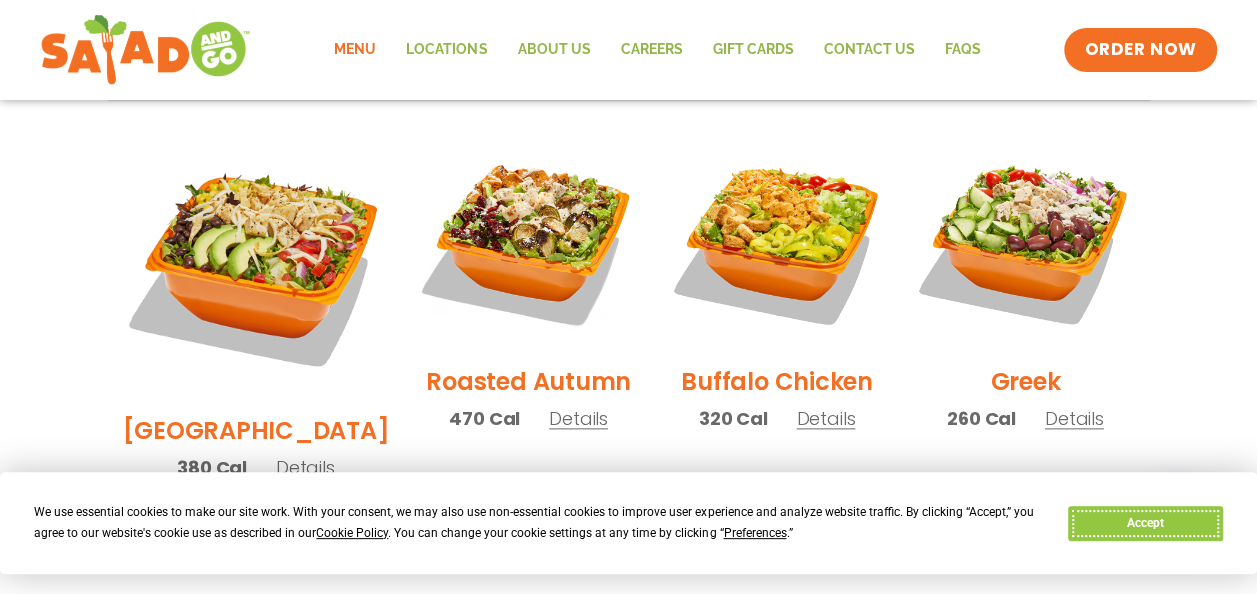click on "Accept" at bounding box center [1145, 523] 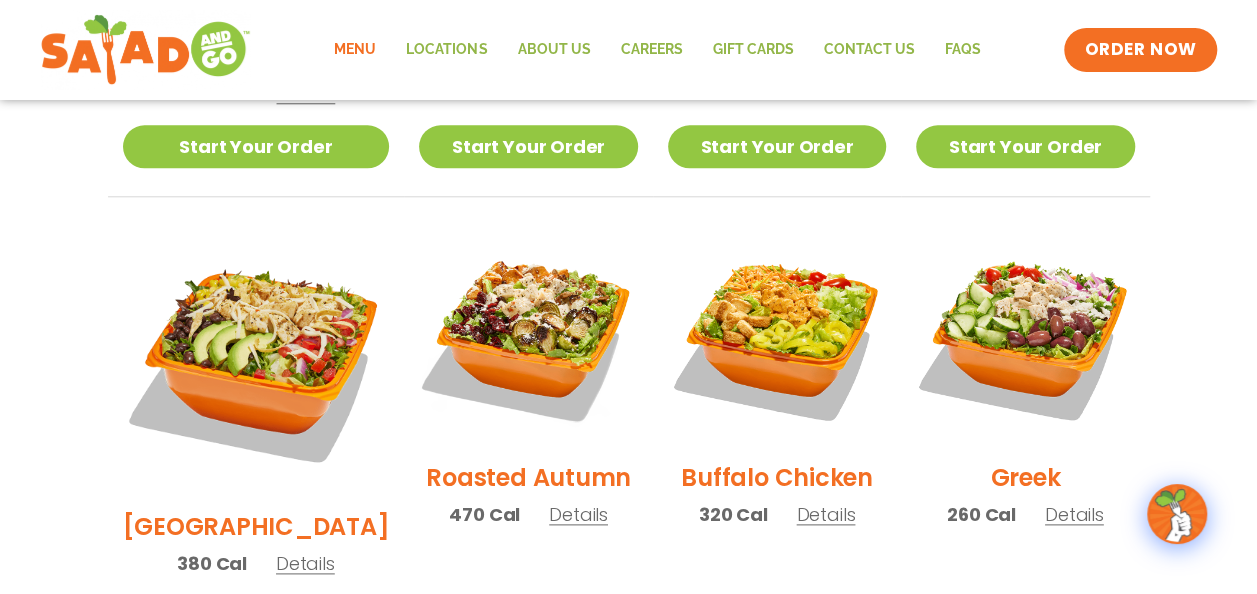 scroll, scrollTop: 942, scrollLeft: 0, axis: vertical 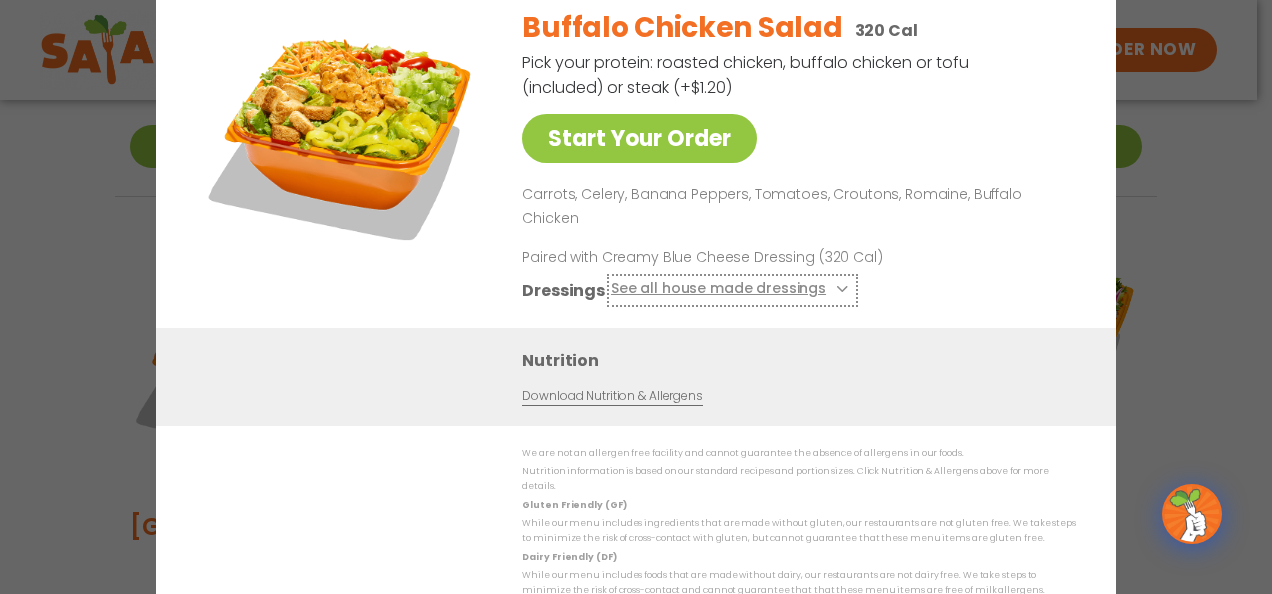 click on "See all house made dressings" at bounding box center [732, 290] 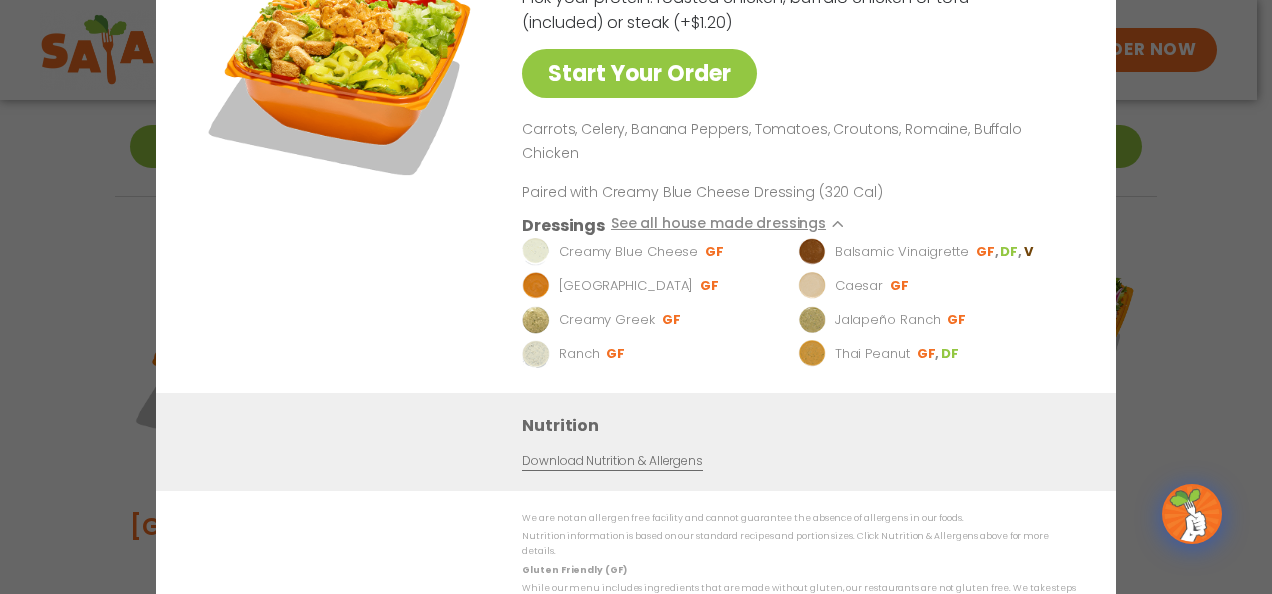 click on "Start Your Order Buffalo Chicken Salad  320 Cal  Pick your protein: roasted chicken, buffalo chicken or tofu (included) or steak (+$1.20)   Start Your Order Carrots, Celery, Banana Peppers, Tomatoes, Croutons, Romaine, Buffalo Chicken Paired with Creamy Blue Cheese Dressing (320 Cal) Dressings   See all house made dressings    Creamy Blue Cheese GF   Balsamic Vinaigrette GF DF V   BBQ Ranch [PERSON_NAME] GF   Creamy Greek GF   Jalapeño Ranch GF   Ranch GF   Thai Peanut GF DF Nutrition   Download Nutrition & Allergens We are not an allergen free facility and cannot guarantee the absence of allergens in our foods. Nutrition information is based on our standard recipes and portion sizes. Click Nutrition & Allergens above for more details. Gluten Friendly (GF) While our menu includes ingredients that are made without gluten, our restaurants are not gluten free. We take steps to minimize the risk of cross-contact with gluten, but cannot guarantee that these menu items are gluten free. Dairy Friendly (DF)" at bounding box center (636, 297) 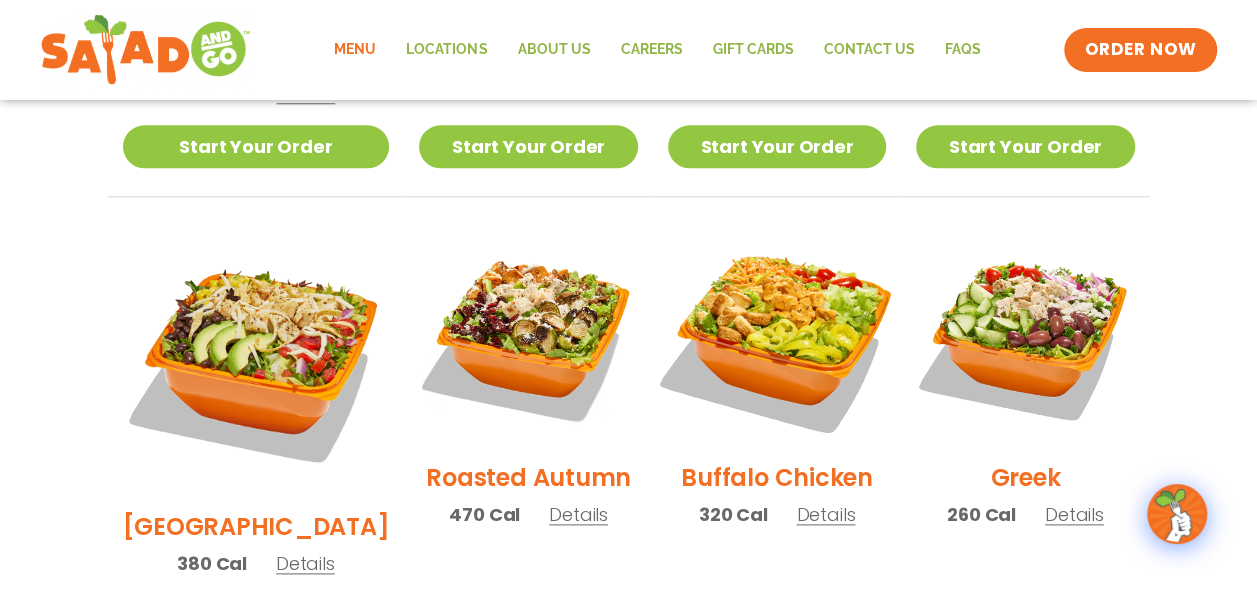 click at bounding box center (777, 336) 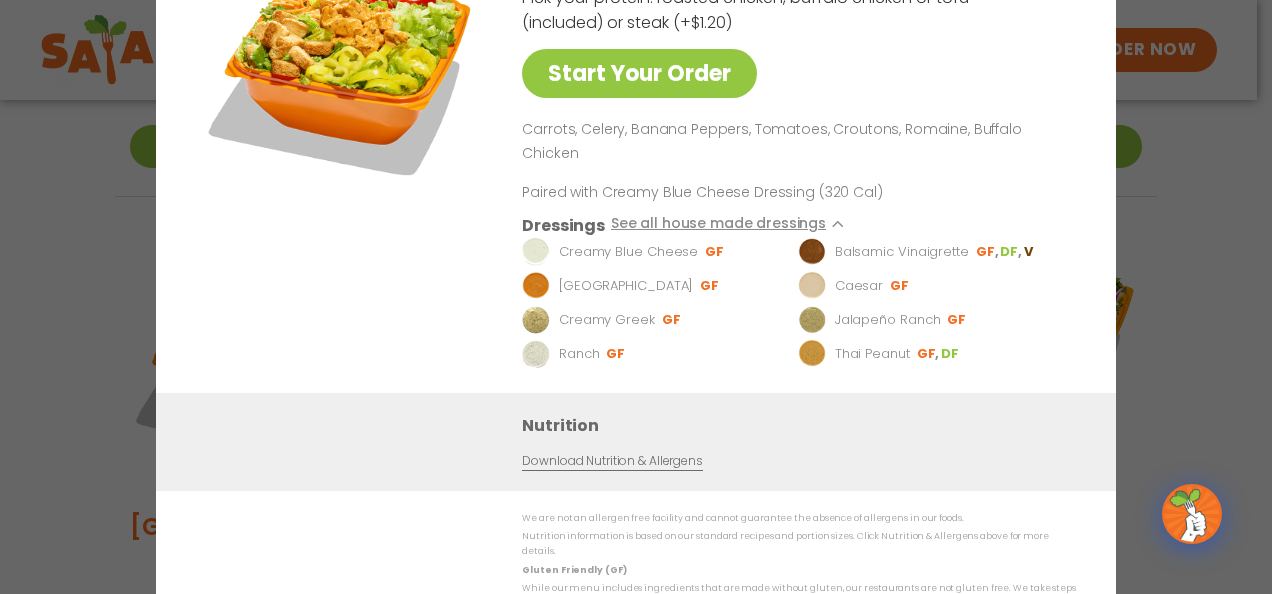 click on "Download Nutrition & Allergens" at bounding box center (612, 461) 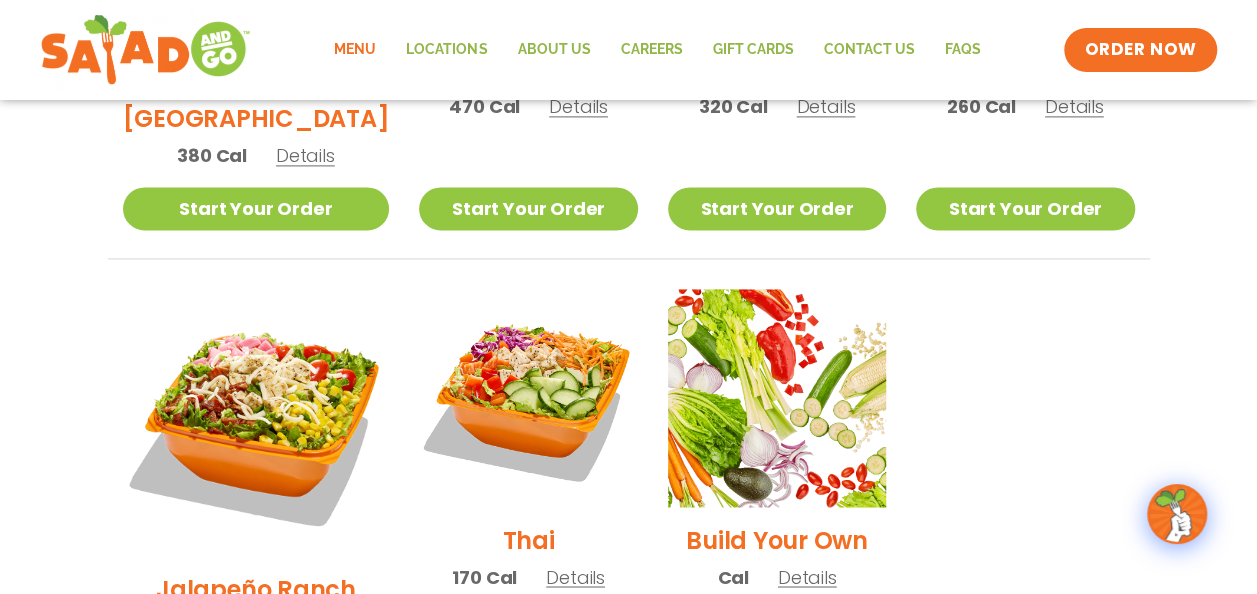 scroll, scrollTop: 1352, scrollLeft: 0, axis: vertical 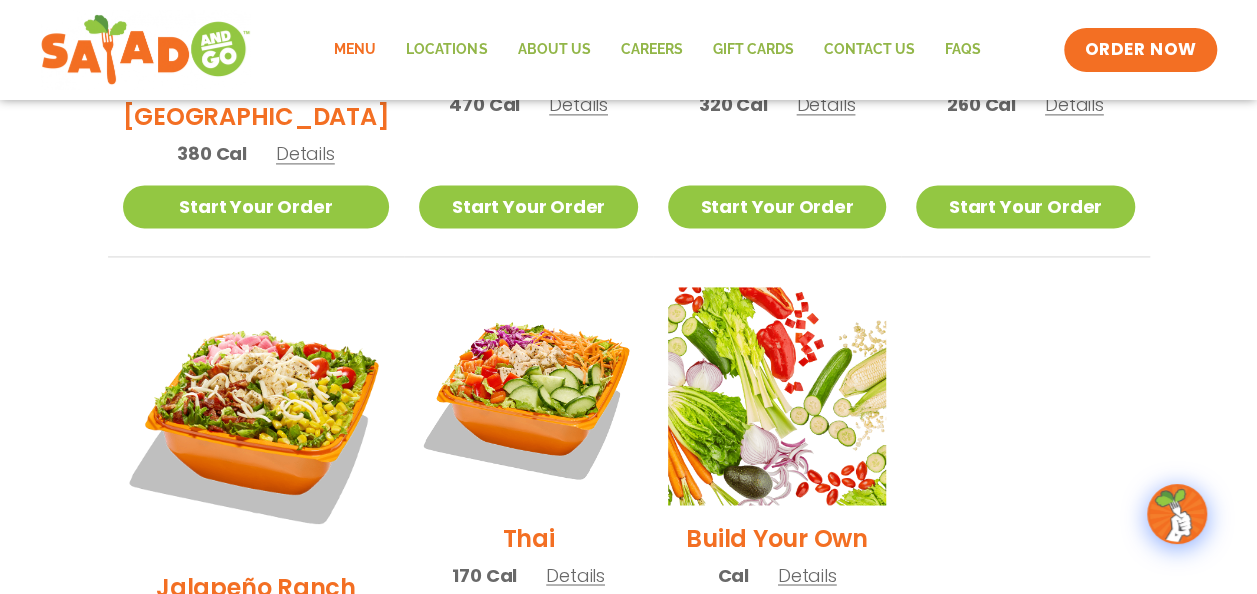 click on "Jalapeño Ranch" at bounding box center (256, 586) 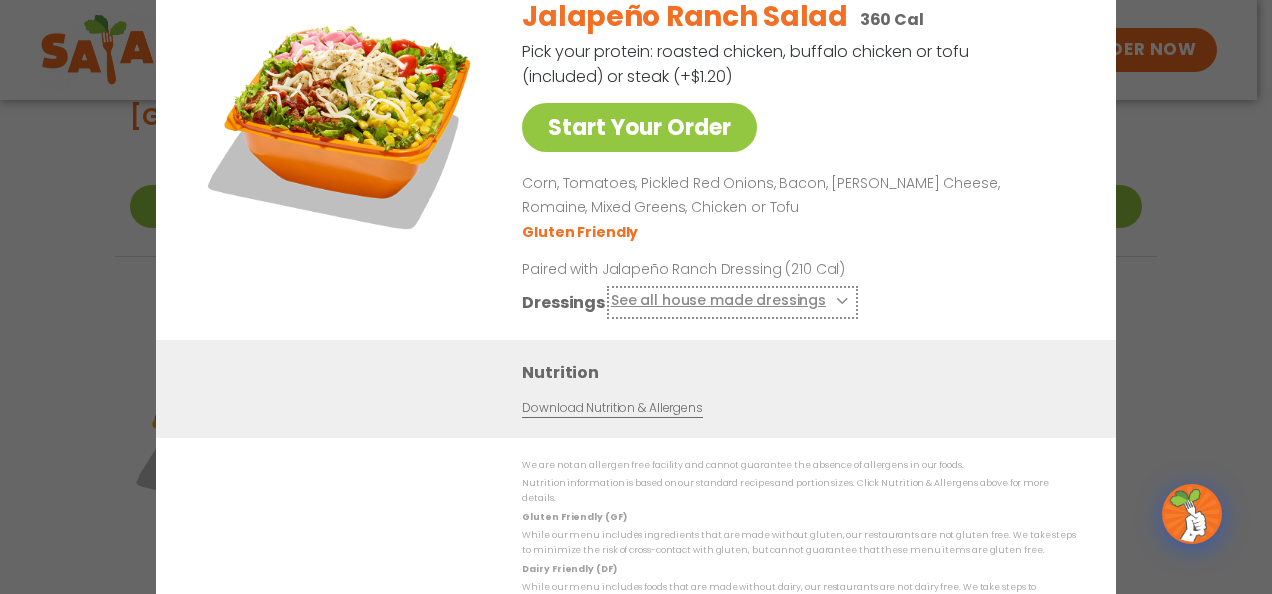 click on "See all house made dressings" at bounding box center (732, 301) 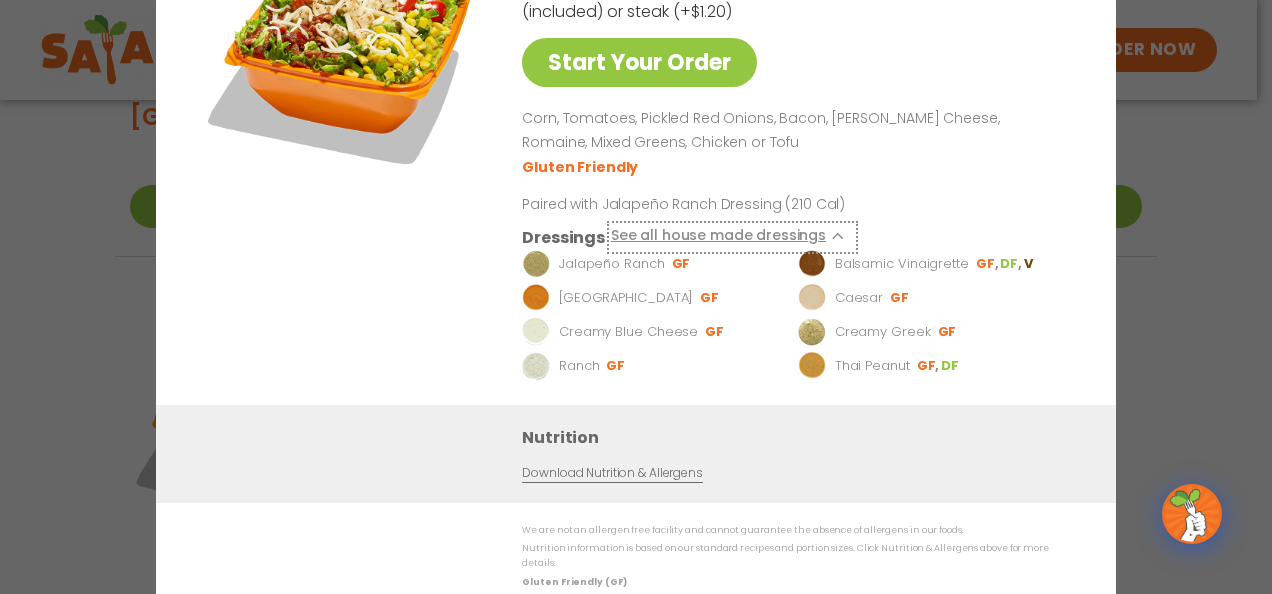 click at bounding box center (840, 236) 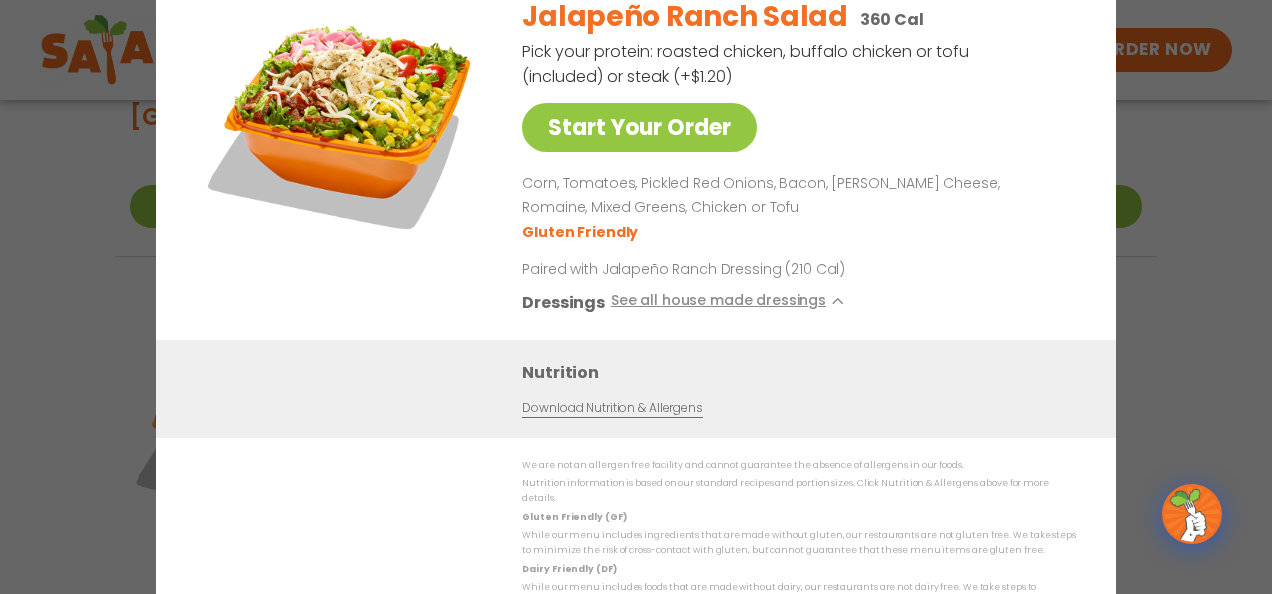 click on "Start Your Order Jalapeño Ranch Salad  360 Cal  Pick your protein: roasted chicken, buffalo chicken or tofu (included) or steak (+$1.20)   Start Your Order Corn, Tomatoes, Pickled Red Onions, Bacon, [PERSON_NAME] Cheese, Romaine, Mixed Greens, Chicken or Tofu Gluten Friendly Paired with Jalapeño Ranch Dressing (210 Cal) Dressings   See all house made dressings    Jalapeño Ranch GF   Balsamic Vinaigrette GF DF V   BBQ Ranch [PERSON_NAME] GF   Creamy Blue Cheese GF   Creamy Greek GF   Ranch GF   Thai Peanut GF DF Nutrition   Download Nutrition & Allergens We are not an allergen free facility and cannot guarantee the absence of allergens in our foods. Nutrition information is based on our standard recipes and portion sizes. Click Nutrition & Allergens above for more details. Gluten Friendly (GF) Dairy Friendly (DF)" at bounding box center [636, 297] 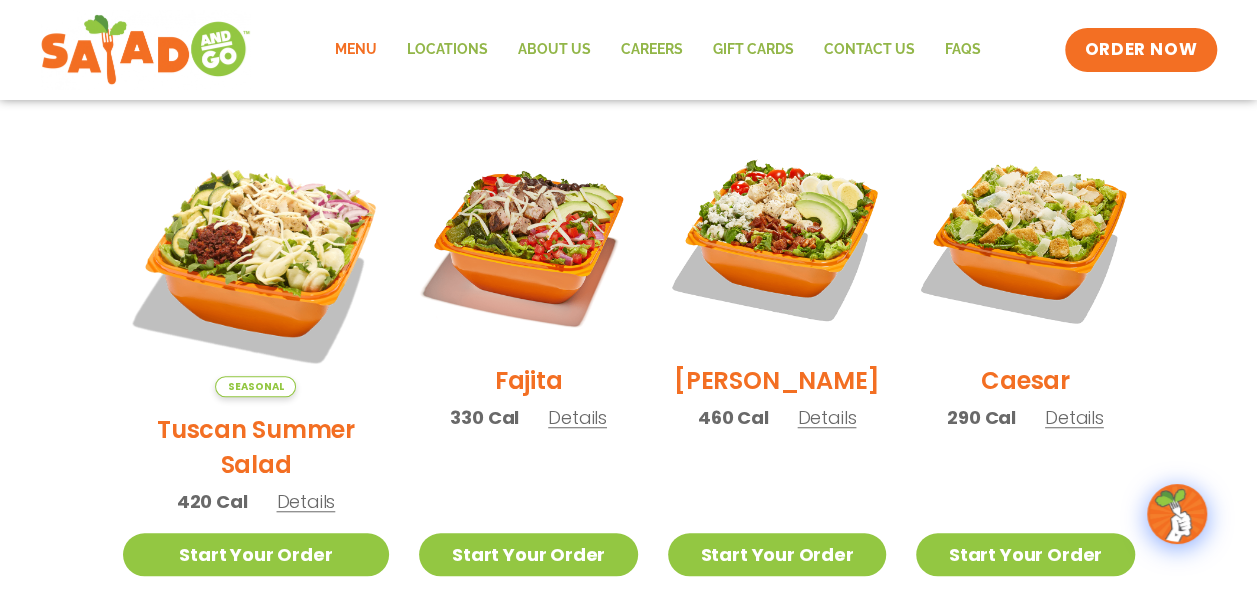 scroll, scrollTop: 534, scrollLeft: 0, axis: vertical 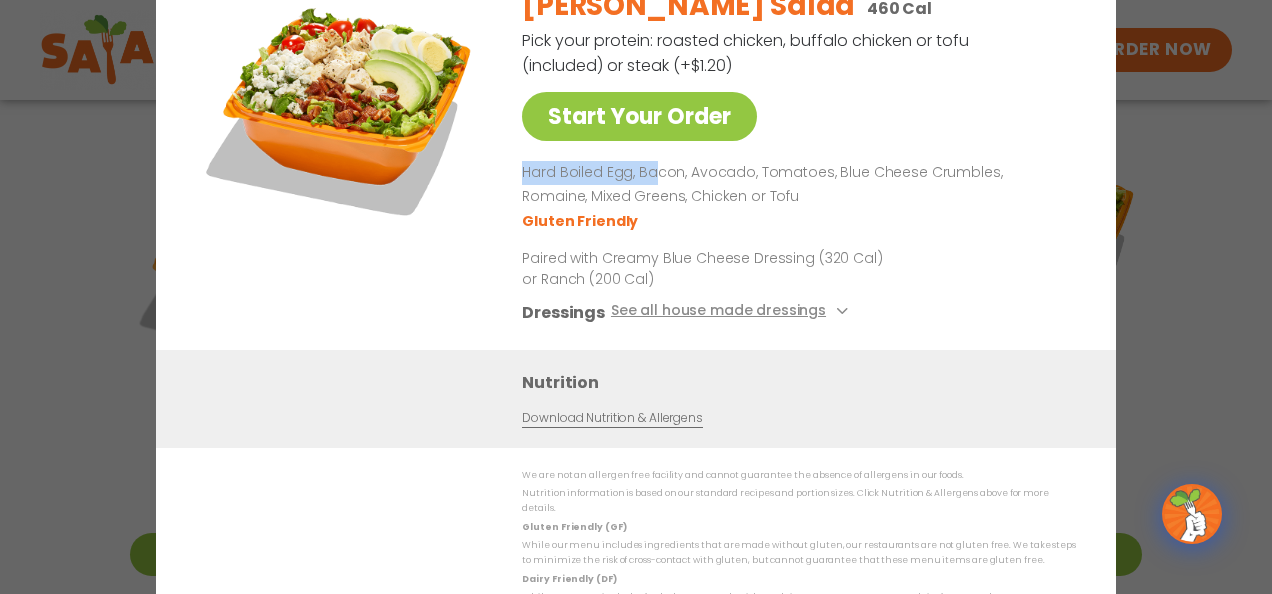 drag, startPoint x: 522, startPoint y: 176, endPoint x: 654, endPoint y: 185, distance: 132.30646 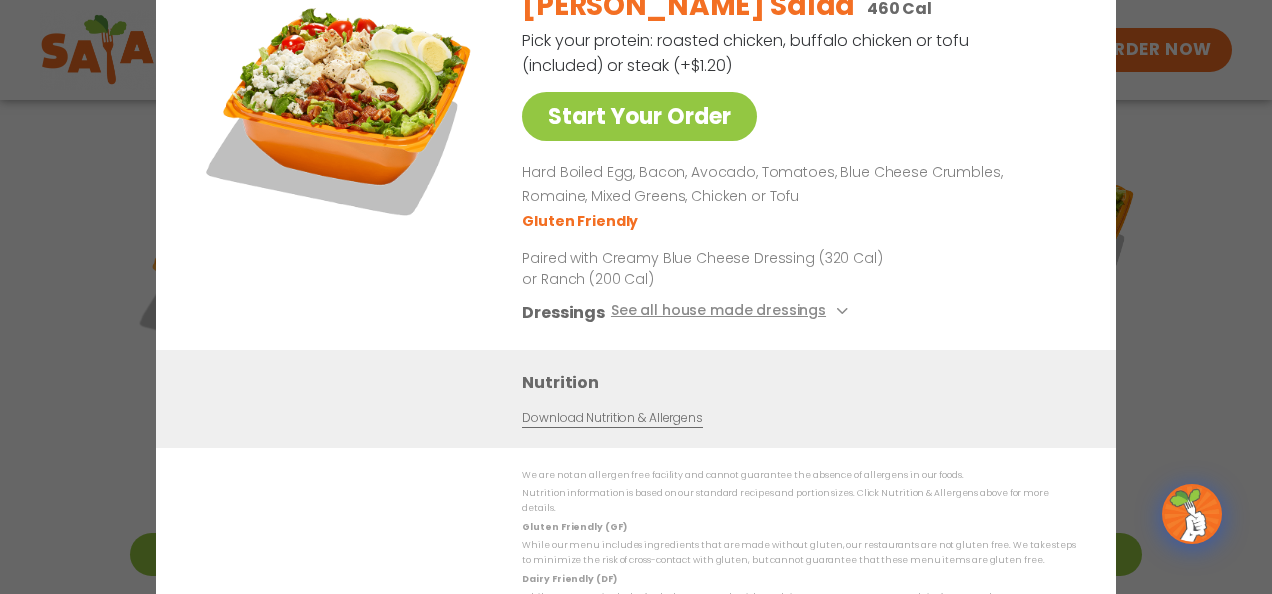 click on "Start Your Order [PERSON_NAME] Salad  460 Cal  Pick your protein: roasted chicken, buffalo chicken or tofu (included) or steak (+$1.20)   Start Your Order Hard Boiled Egg, Bacon, Avocado, Tomatoes, Blue Cheese Crumbles, Romaine, Mixed Greens, Chicken or Tofu Gluten Friendly Paired with Creamy Blue Cheese Dressing (320 Cal) or Ranch (200 Cal) Dressings   See all house made dressings    Creamy Blue Cheese GF   Balsamic Vinaigrette GF DF V   BBQ Ranch [PERSON_NAME] GF   Creamy Greek GF   Jalapeño Ranch GF   Ranch GF   Thai Peanut GF DF Nutrition   Download Nutrition & Allergens We are not an allergen free facility and cannot guarantee the absence of allergens in our foods. Nutrition information is based on our standard recipes and portion sizes. Click Nutrition & Allergens above for more details. Gluten Friendly (GF) Dairy Friendly (DF)" at bounding box center (636, 297) 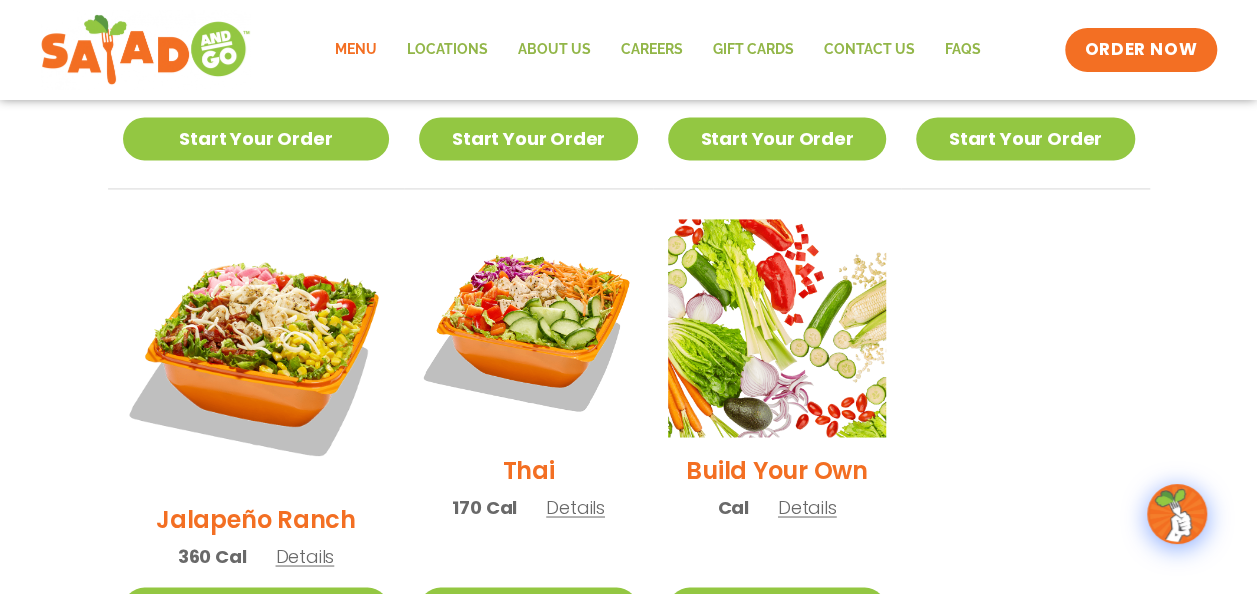 scroll, scrollTop: 1426, scrollLeft: 0, axis: vertical 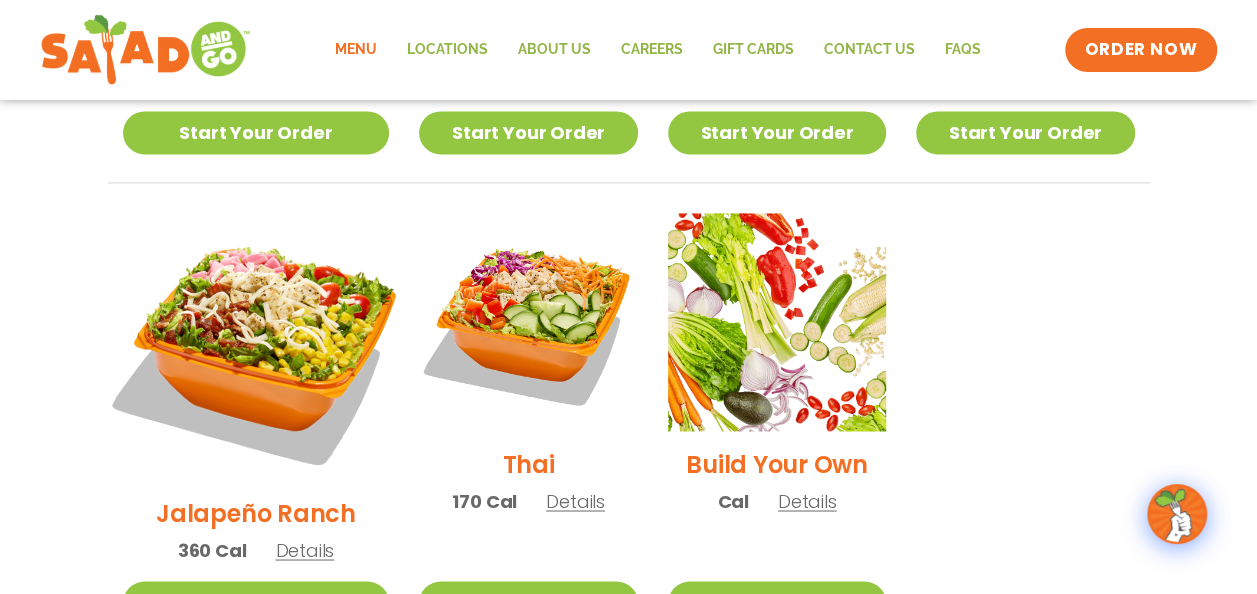 click at bounding box center [255, 346] 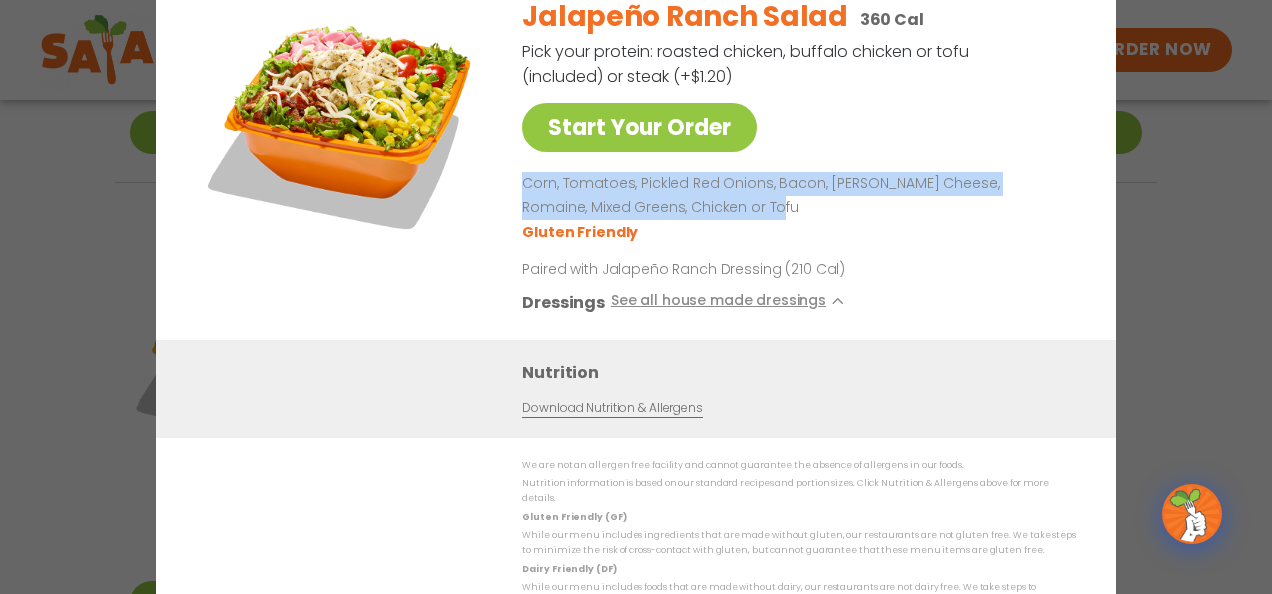 drag, startPoint x: 520, startPoint y: 197, endPoint x: 764, endPoint y: 212, distance: 244.46063 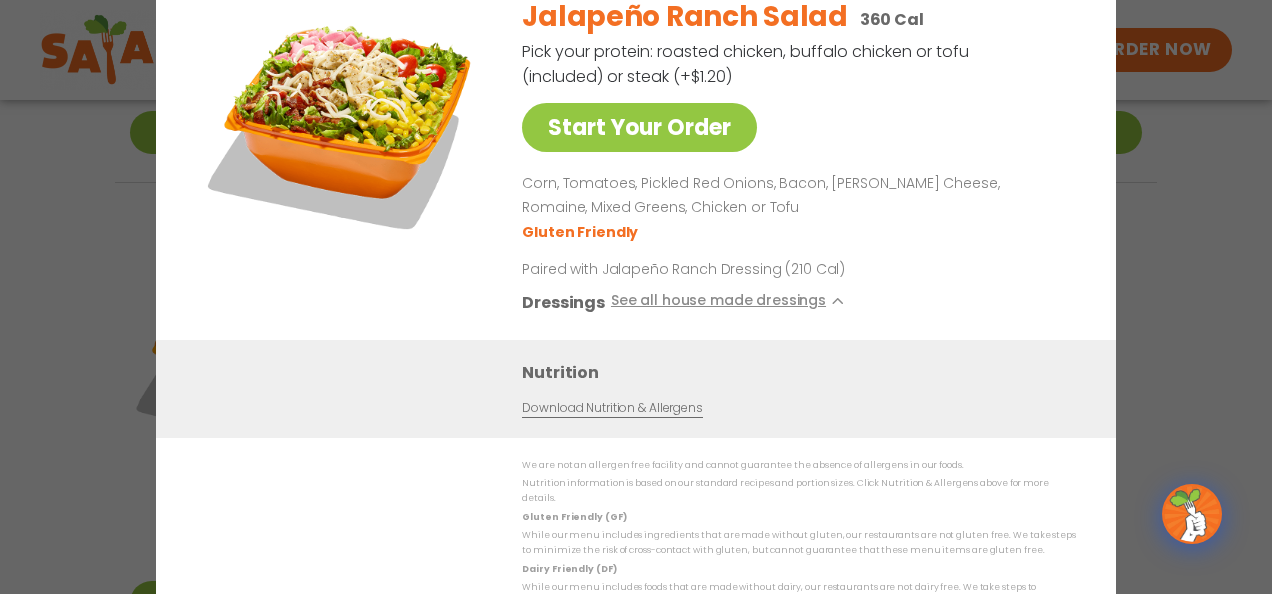 click on "Start Your Order Jalapeño Ranch Salad  360 Cal  Pick your protein: roasted chicken, buffalo chicken or tofu (included) or steak (+$1.20)   Start Your Order Corn, Tomatoes, Pickled Red Onions, Bacon, [PERSON_NAME] Cheese, Romaine, Mixed Greens, Chicken or Tofu Gluten Friendly Paired with Jalapeño Ranch Dressing (210 Cal) Dressings   See all house made dressings    Jalapeño Ranch GF   Balsamic Vinaigrette GF DF V   BBQ Ranch [PERSON_NAME] GF   Creamy Blue Cheese GF   Creamy Greek GF   Ranch GF   Thai Peanut GF DF Nutrition   Download Nutrition & Allergens We are not an allergen free facility and cannot guarantee the absence of allergens in our foods. Nutrition information is based on our standard recipes and portion sizes. Click Nutrition & Allergens above for more details. Gluten Friendly (GF) Dairy Friendly (DF)" at bounding box center (636, 297) 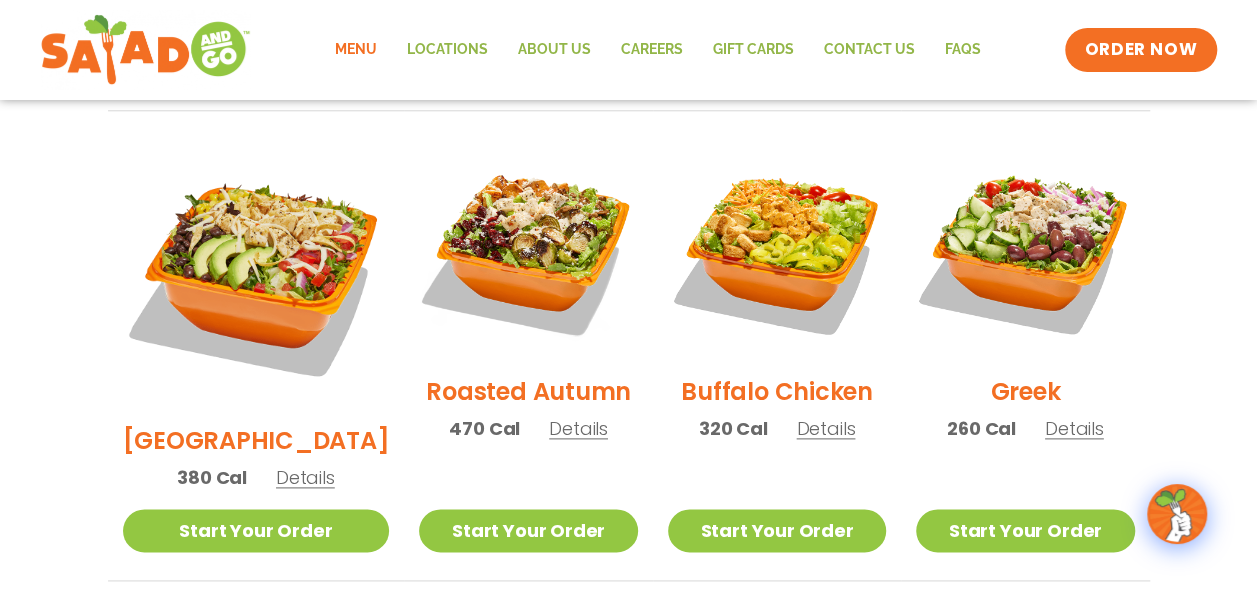 scroll, scrollTop: 1003, scrollLeft: 0, axis: vertical 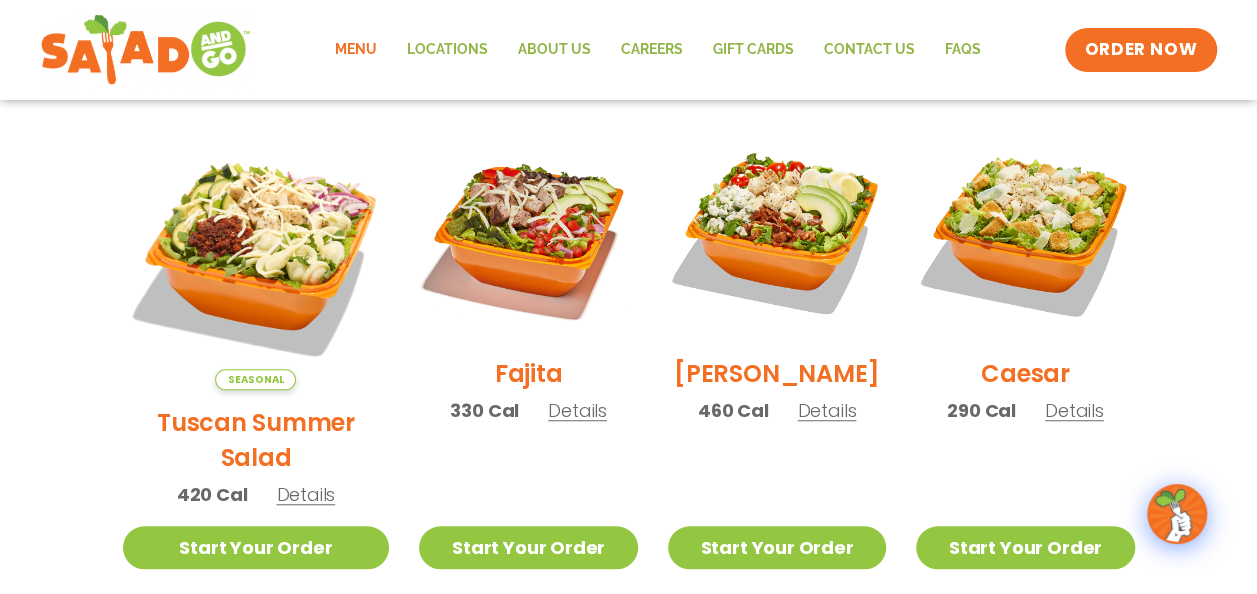 click on "Caesar" at bounding box center (1025, 373) 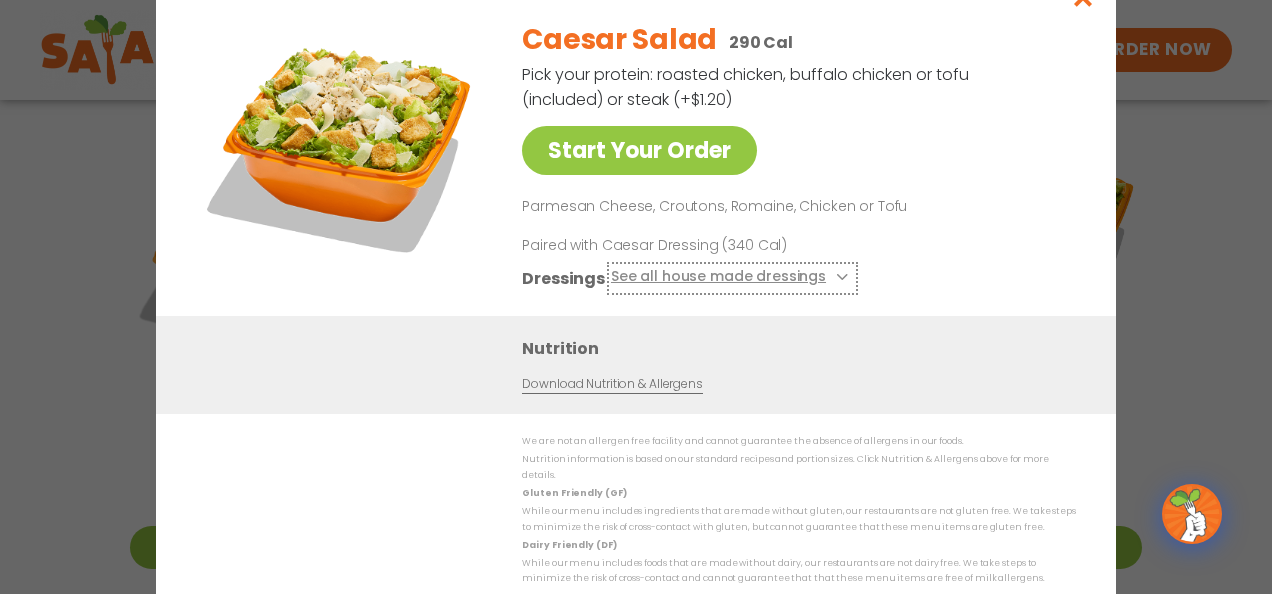 click on "See all house made dressings" at bounding box center [732, 278] 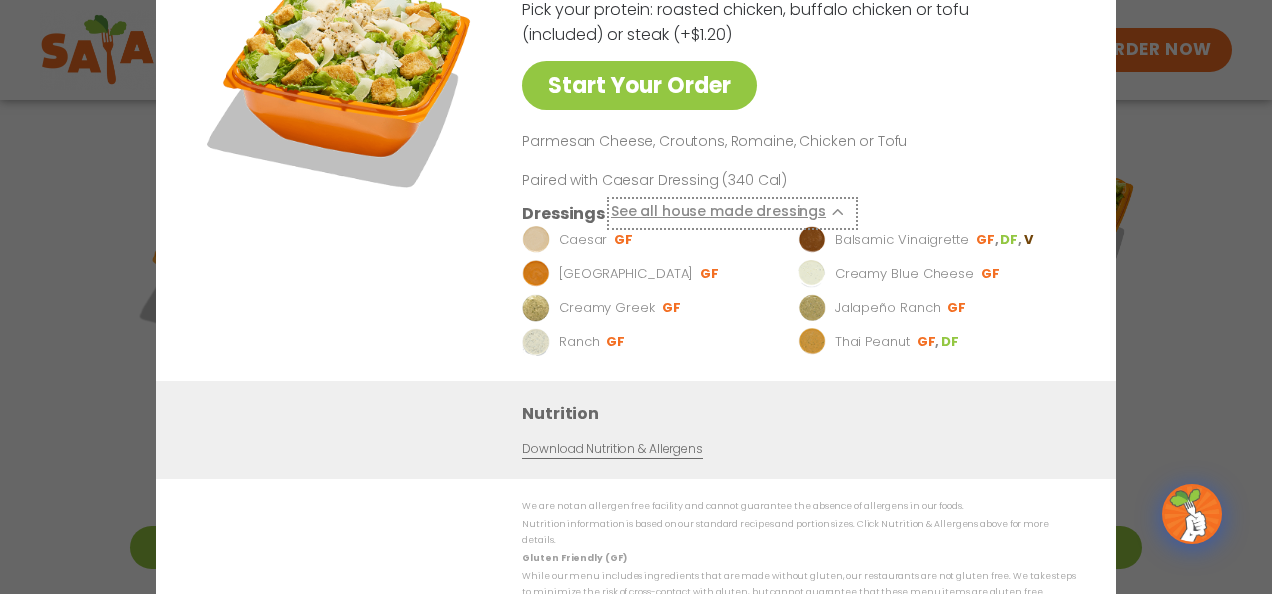 click on "See all house made dressings" at bounding box center (732, 213) 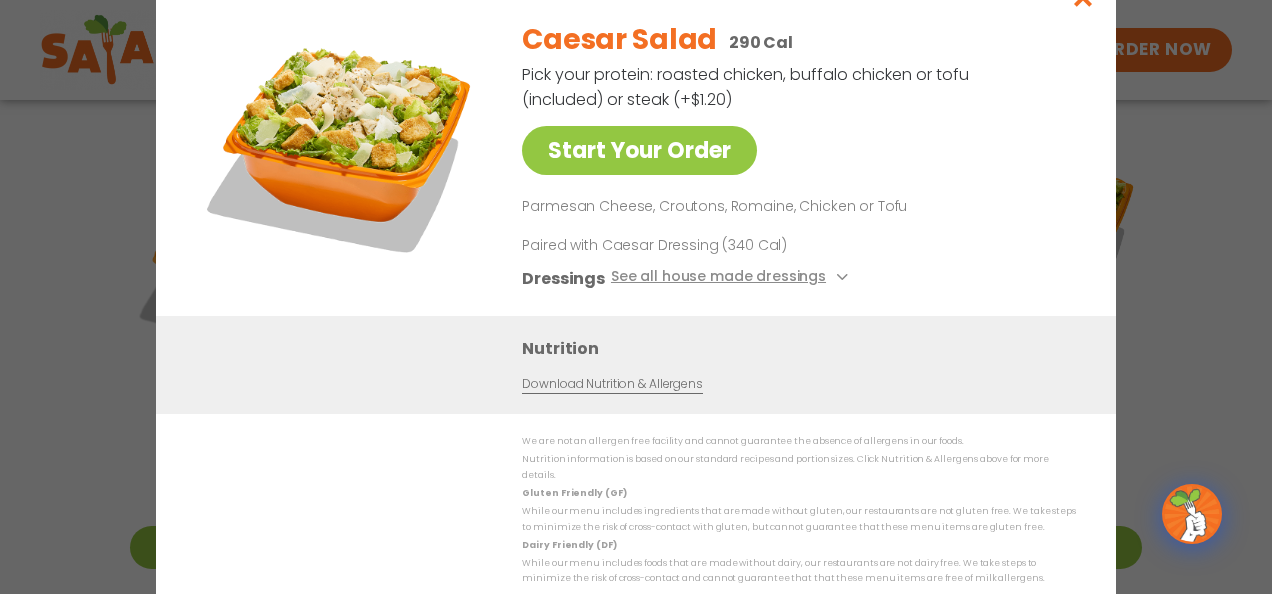 click on "Paired with Caesar Dressing (340 Cal)" at bounding box center [707, 245] 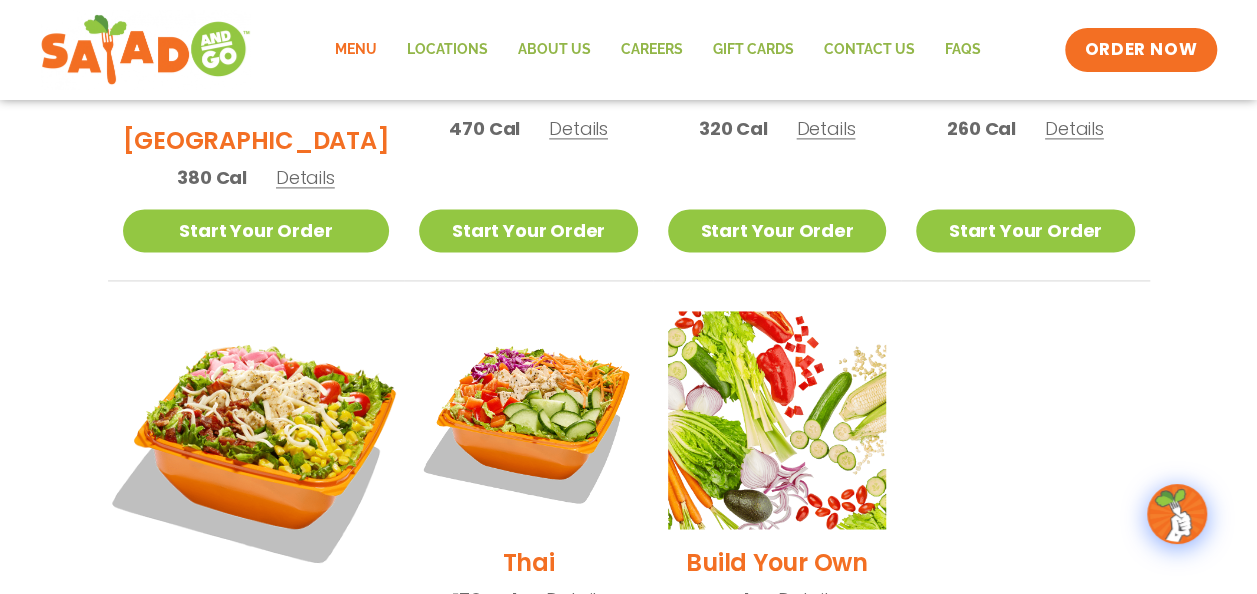 scroll, scrollTop: 1329, scrollLeft: 0, axis: vertical 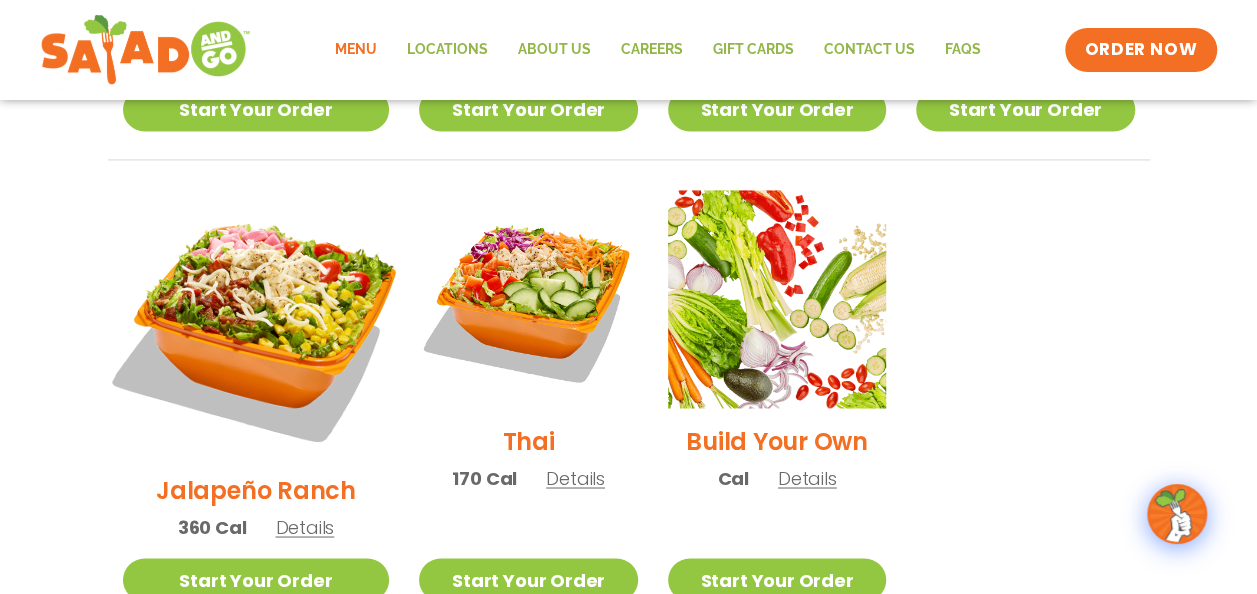 click at bounding box center [255, 323] 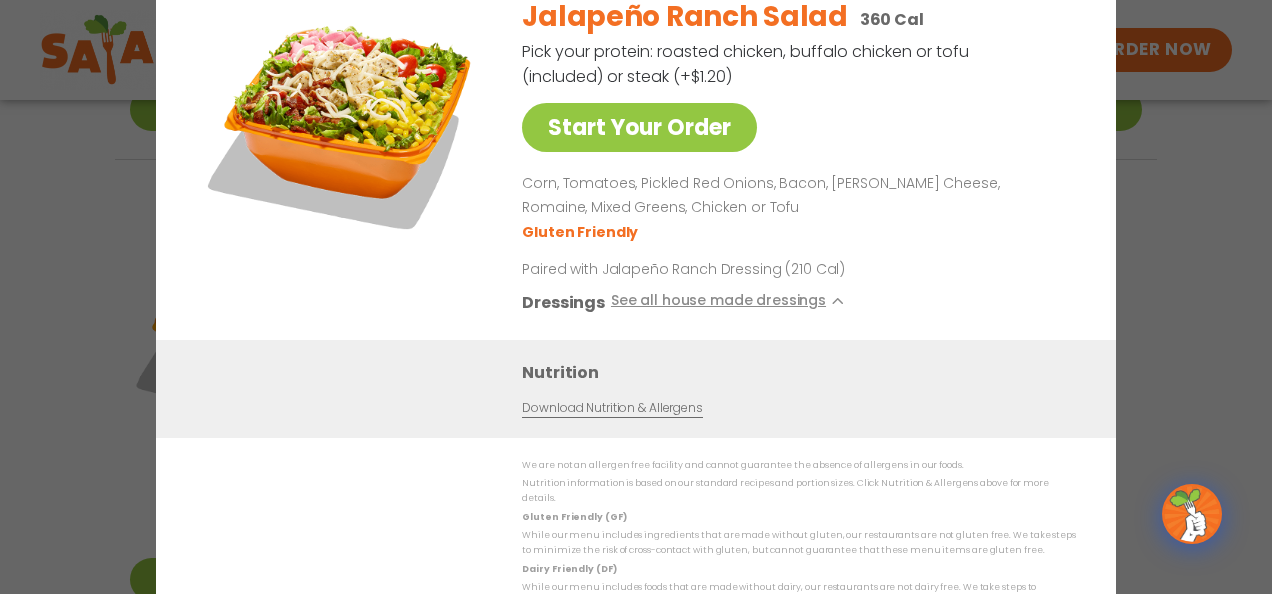 click on "Start Your Order Jalapeño Ranch Salad  360 Cal  Pick your protein: roasted chicken, buffalo chicken or tofu (included) or steak (+$1.20)   Start Your Order Corn, Tomatoes, Pickled Red Onions, Bacon, [PERSON_NAME] Cheese, Romaine, Mixed Greens, Chicken or Tofu Gluten Friendly Paired with Jalapeño Ranch Dressing (210 Cal) Dressings   See all house made dressings    Jalapeño Ranch GF   Balsamic Vinaigrette GF DF V   BBQ Ranch [PERSON_NAME] GF   Creamy Blue Cheese GF   Creamy Greek GF   Ranch GF   Thai Peanut GF DF Nutrition   Download Nutrition & Allergens We are not an allergen free facility and cannot guarantee the absence of allergens in our foods. Nutrition information is based on our standard recipes and portion sizes. Click Nutrition & Allergens above for more details. Gluten Friendly (GF) Dairy Friendly (DF)" at bounding box center [636, 297] 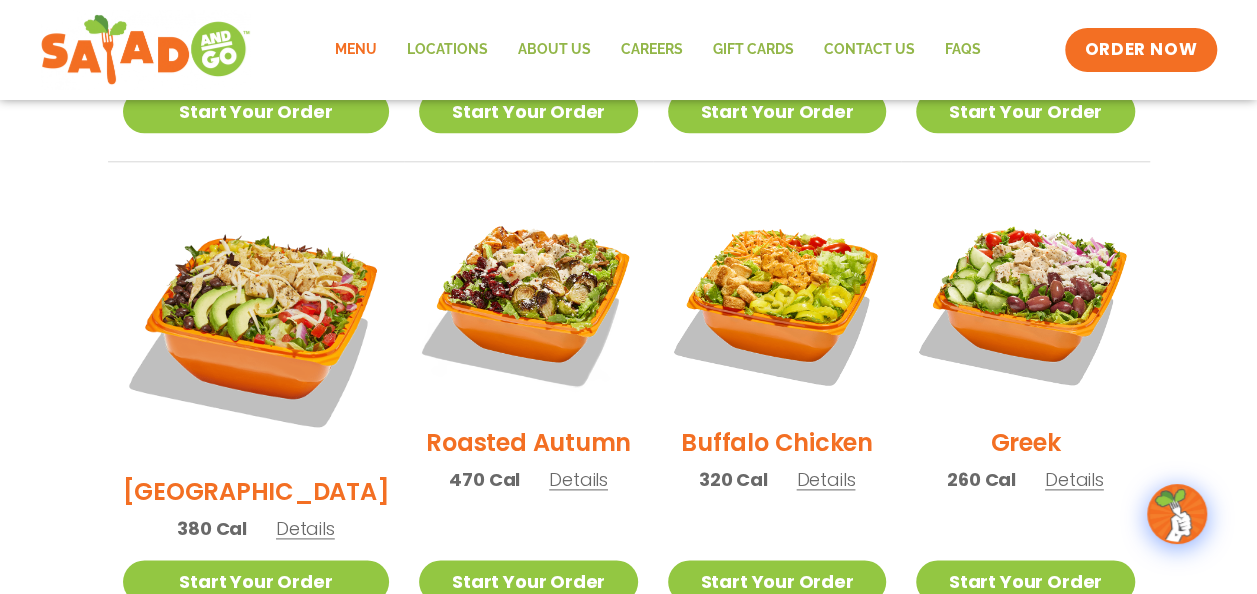 scroll, scrollTop: 972, scrollLeft: 0, axis: vertical 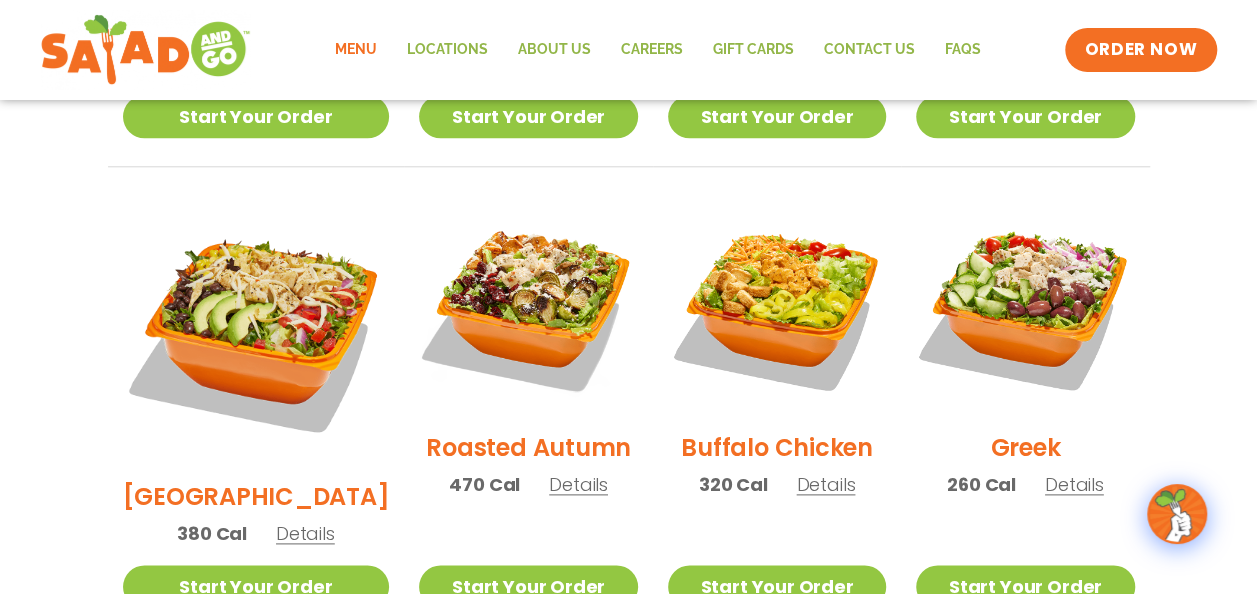 click on "Details" at bounding box center (1074, 484) 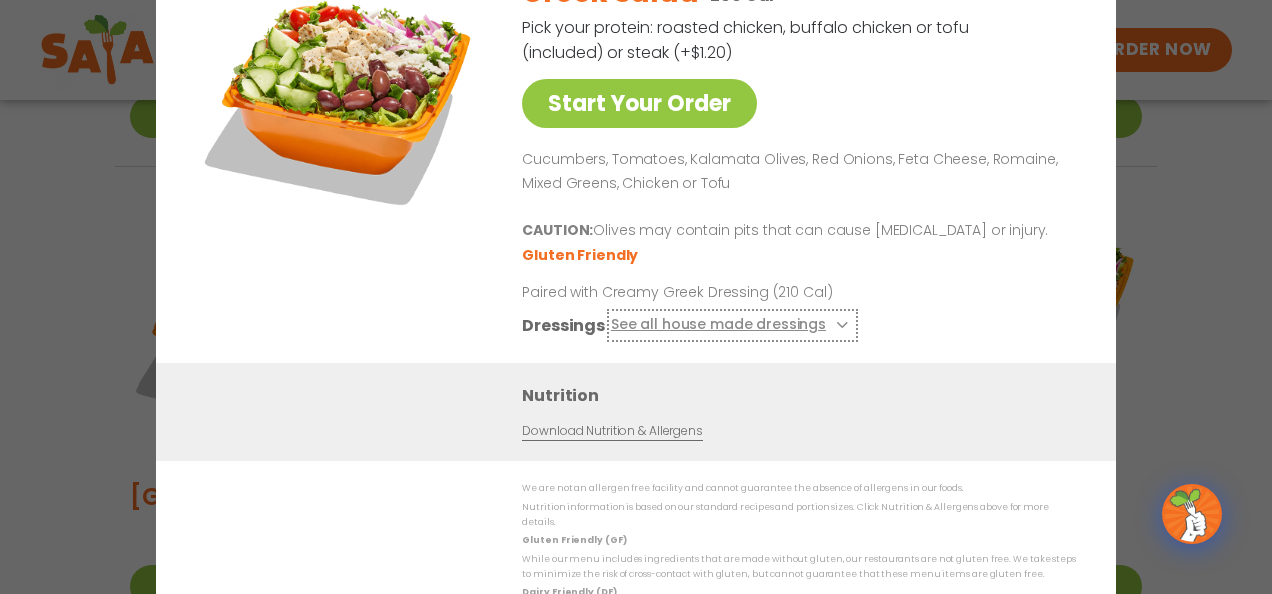 click on "See all house made dressings" at bounding box center [732, 325] 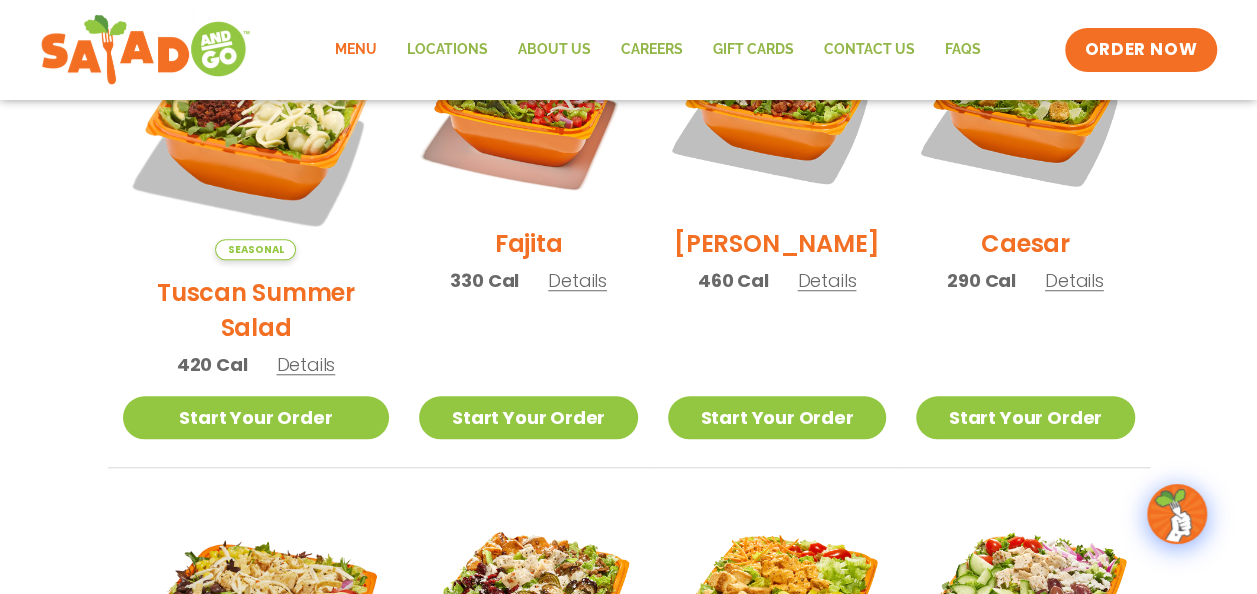scroll, scrollTop: 675, scrollLeft: 0, axis: vertical 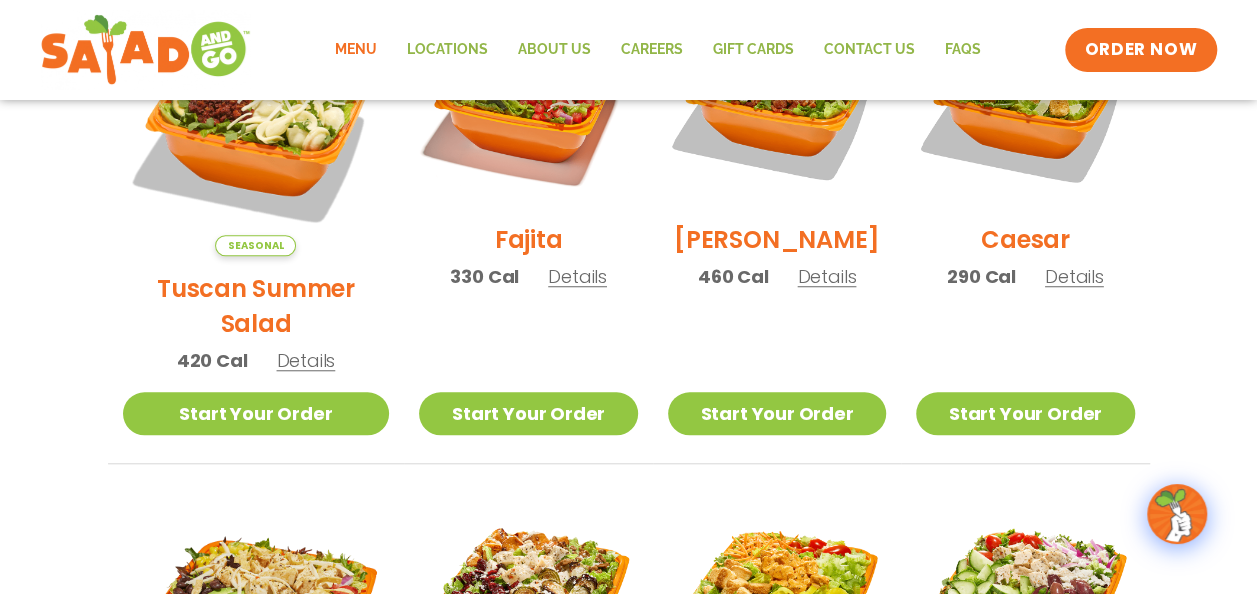 click on "Caesar" at bounding box center (1025, 239) 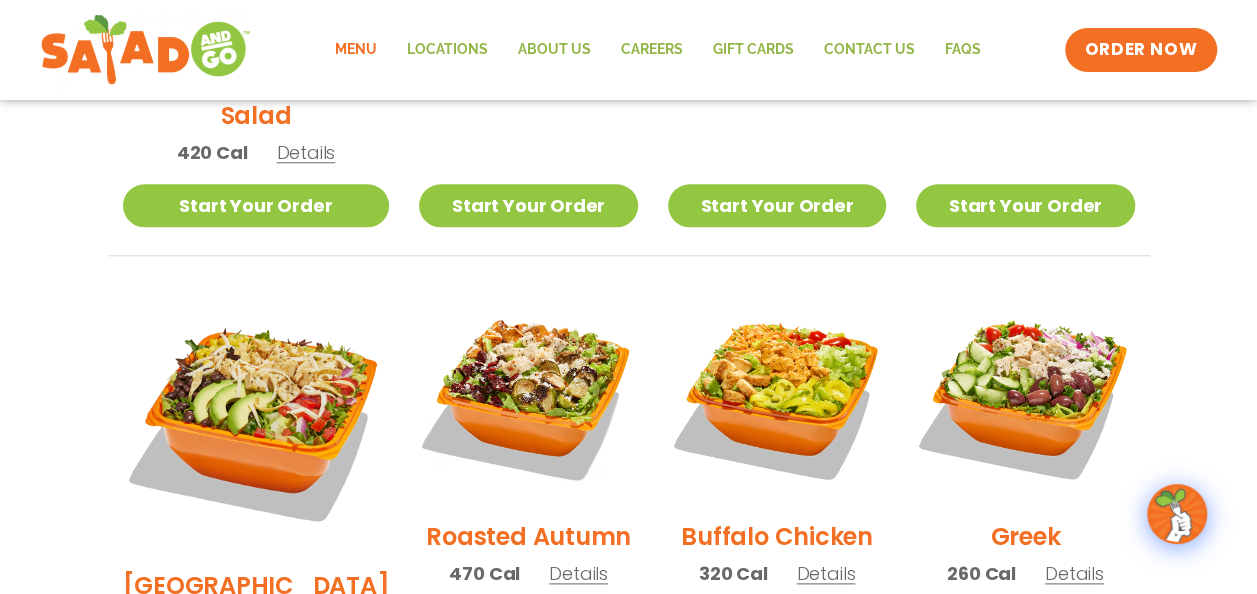 scroll, scrollTop: 888, scrollLeft: 0, axis: vertical 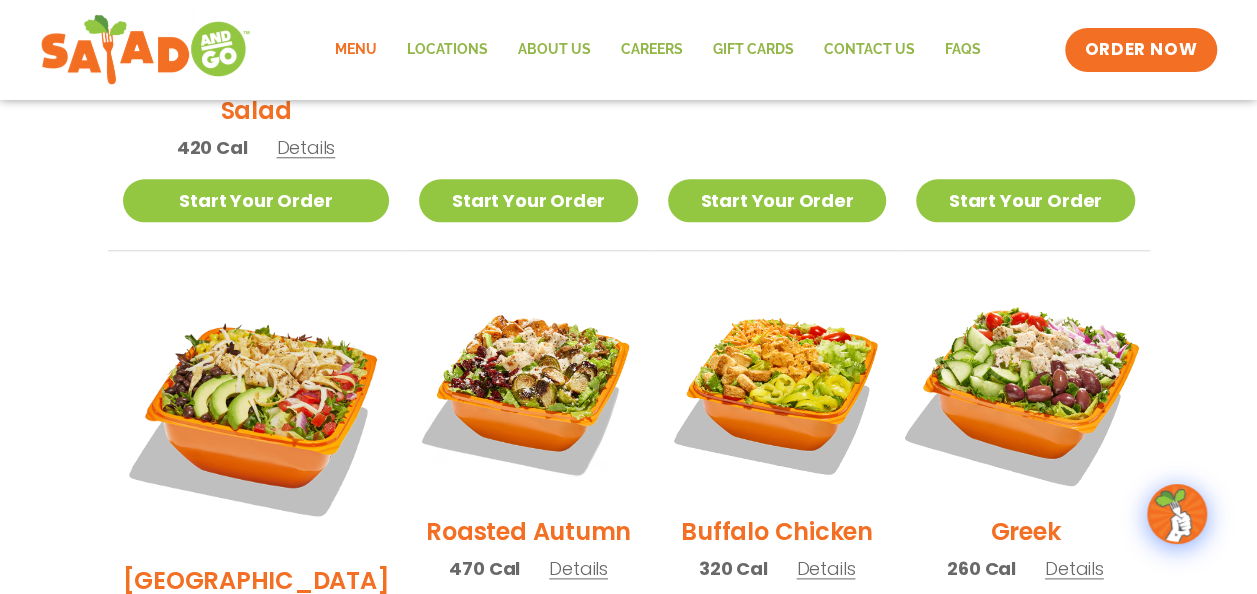 click at bounding box center (1025, 390) 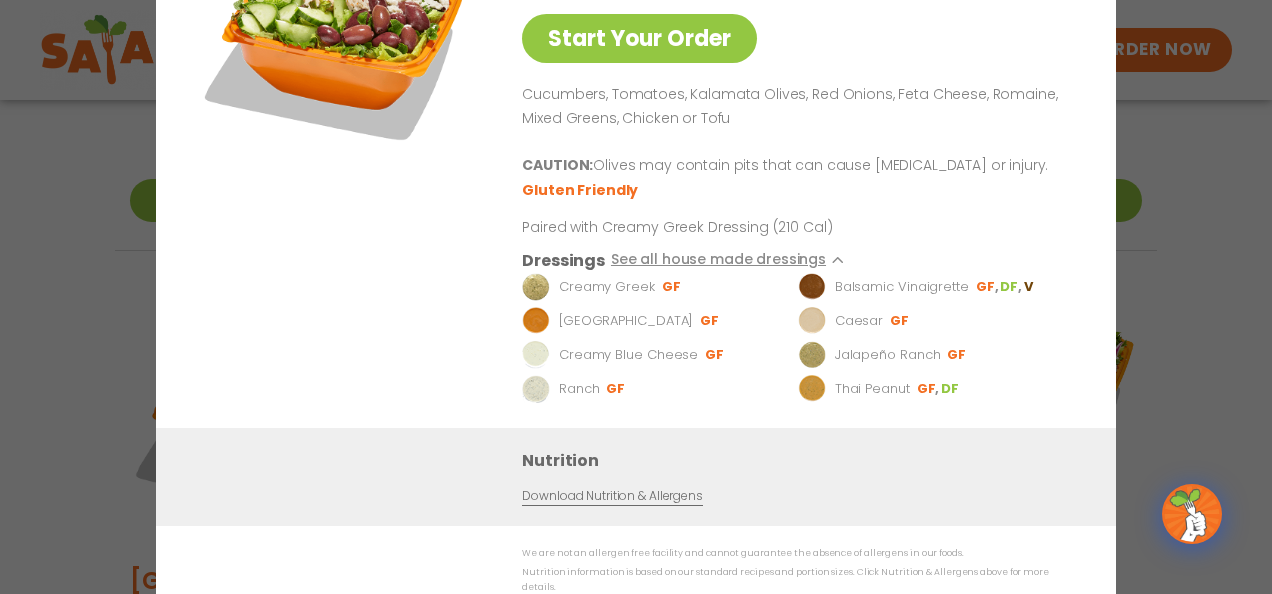 click on "Start Your Order Greek Salad  260 Cal  Pick your protein: roasted chicken, buffalo chicken or tofu (included) or steak (+$1.20)   Start Your Order Cucumbers, Tomatoes, Kalamata Olives, Red Onions, Feta Cheese, Romaine, Mixed Greens, Chicken or Tofu   CAUTION:  Olives may contain pits that can cause [MEDICAL_DATA] or injury. Gluten Friendly Paired with Creamy Greek Dressing (210 Cal) Dressings   See all house made dressings    Creamy Greek GF   Balsamic Vinaigrette GF DF V   BBQ Ranch [PERSON_NAME] GF   Creamy Blue Cheese GF   Jalapeño Ranch GF   Ranch GF   Thai Peanut GF DF Nutrition   Download Nutrition & Allergens We are not an allergen free facility and cannot guarantee the absence of allergens in our foods. Nutrition information is based on our standard recipes and portion sizes. Click Nutrition & Allergens above for more details. Gluten Friendly (GF) Dairy Friendly (DF)" at bounding box center (636, 297) 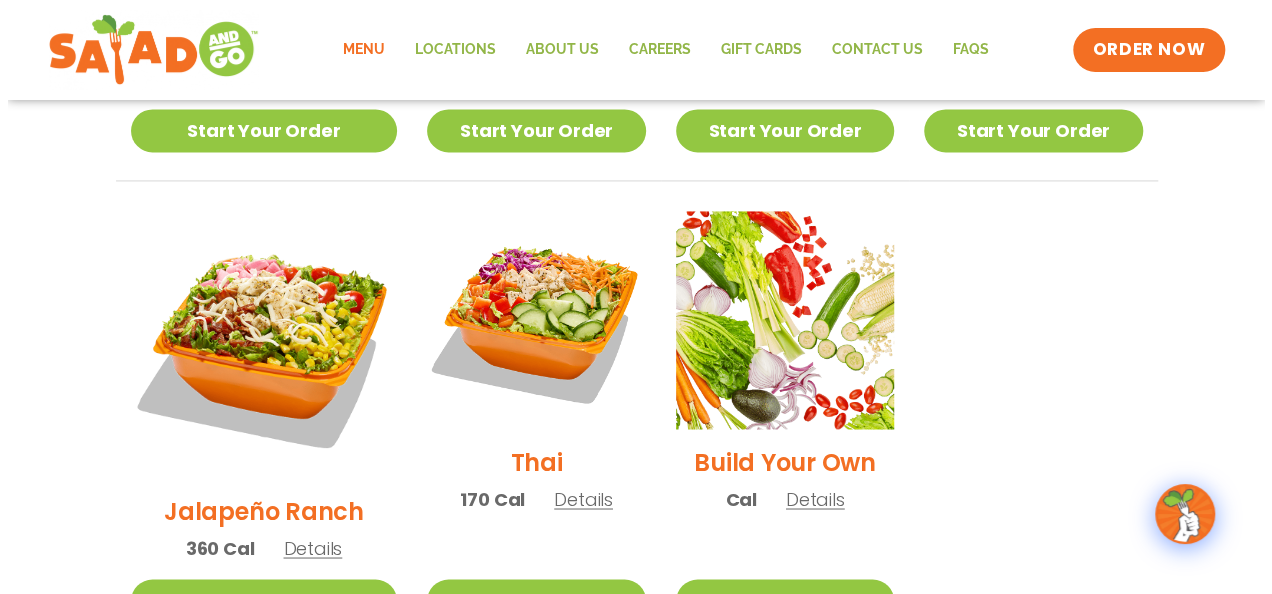 scroll, scrollTop: 1426, scrollLeft: 0, axis: vertical 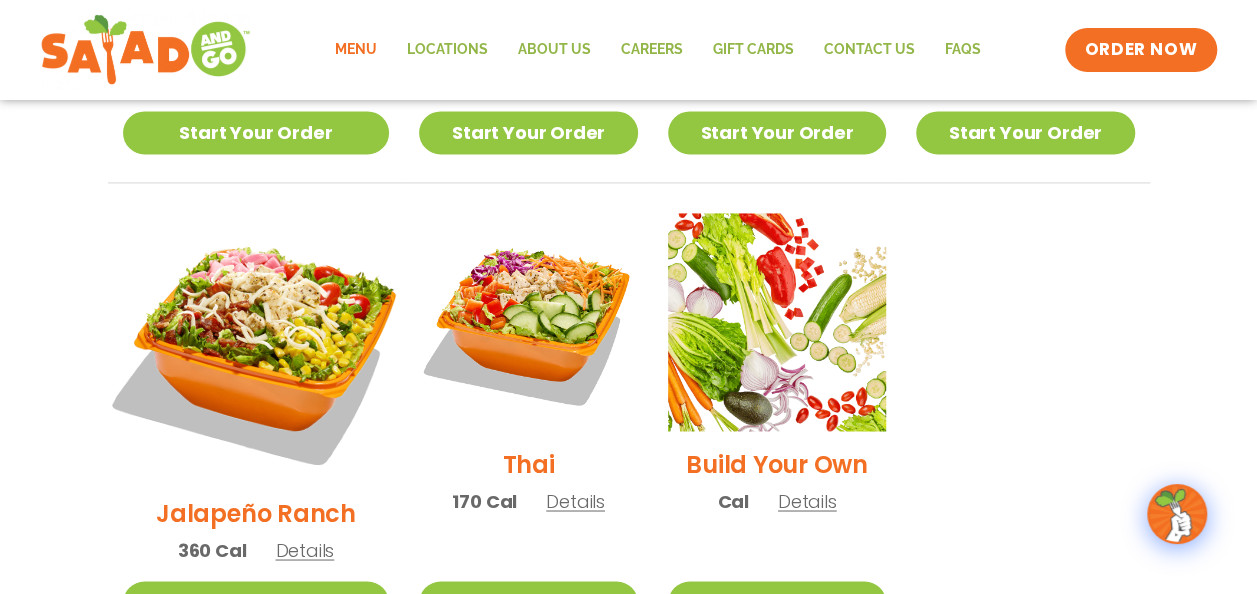 click at bounding box center (255, 346) 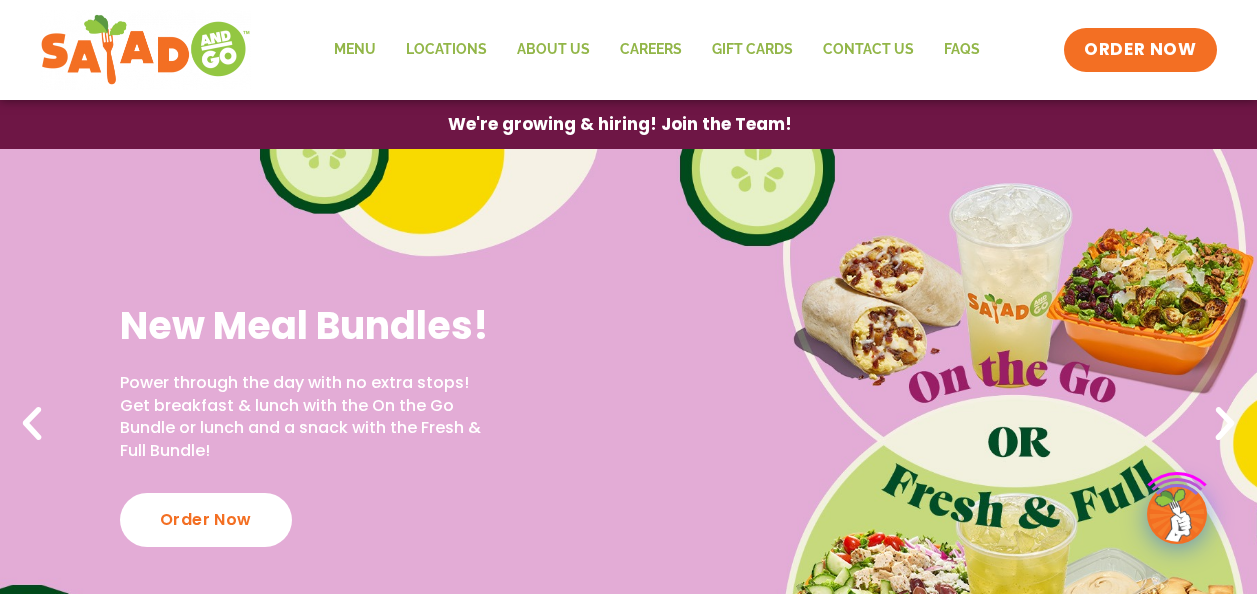 scroll, scrollTop: 0, scrollLeft: 0, axis: both 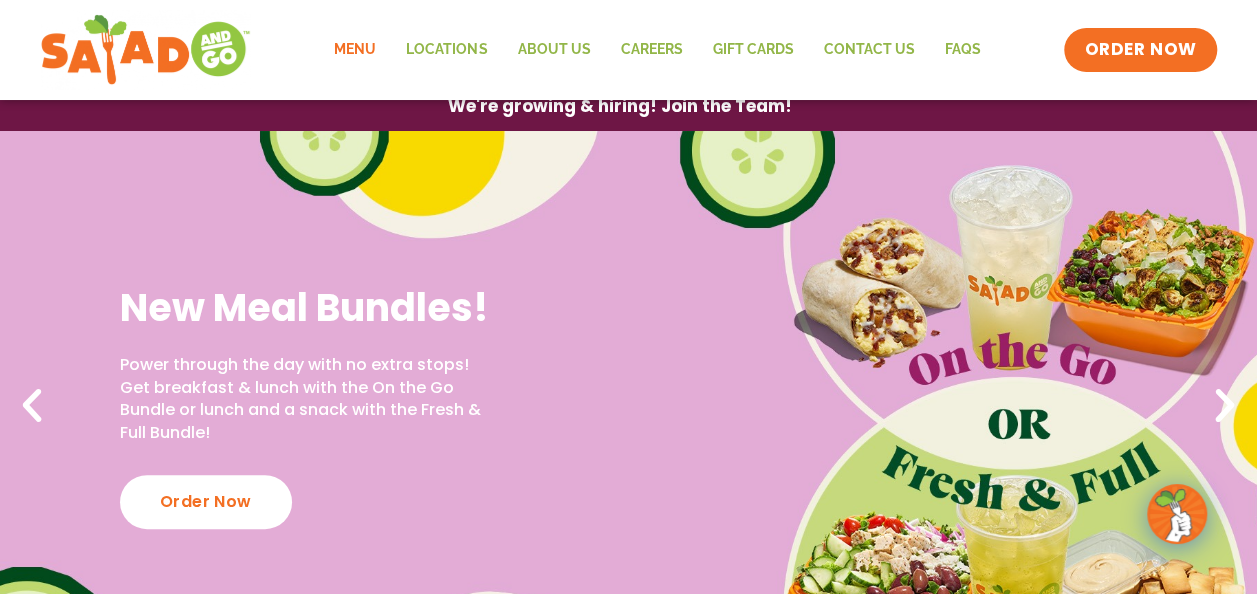 click on "Menu" 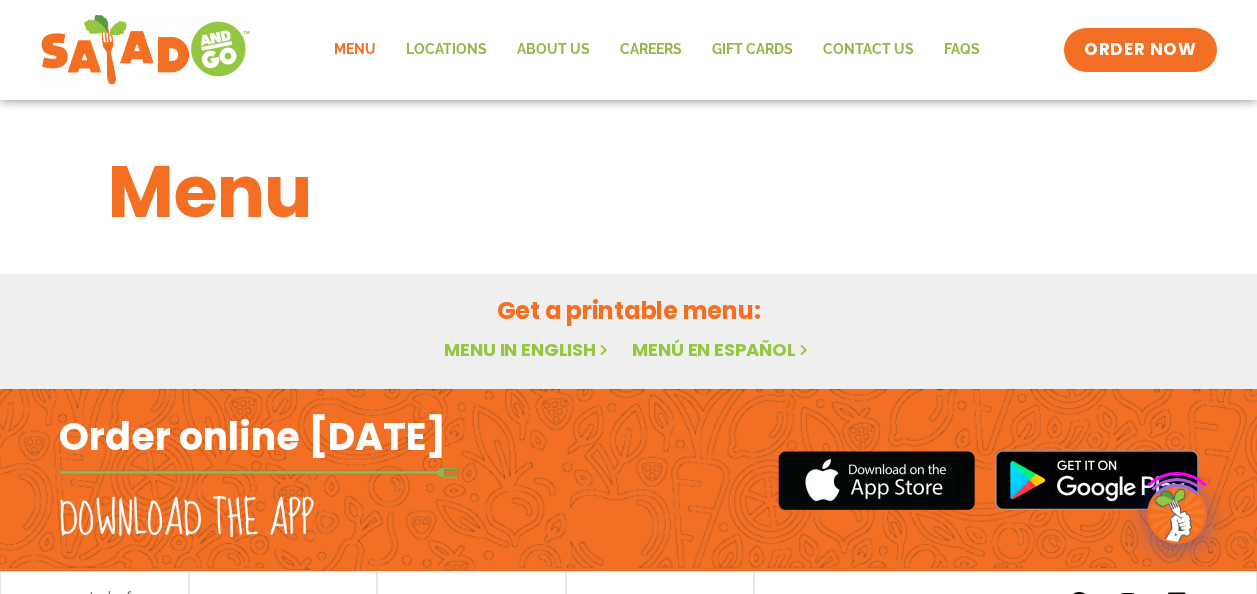 scroll, scrollTop: 100, scrollLeft: 0, axis: vertical 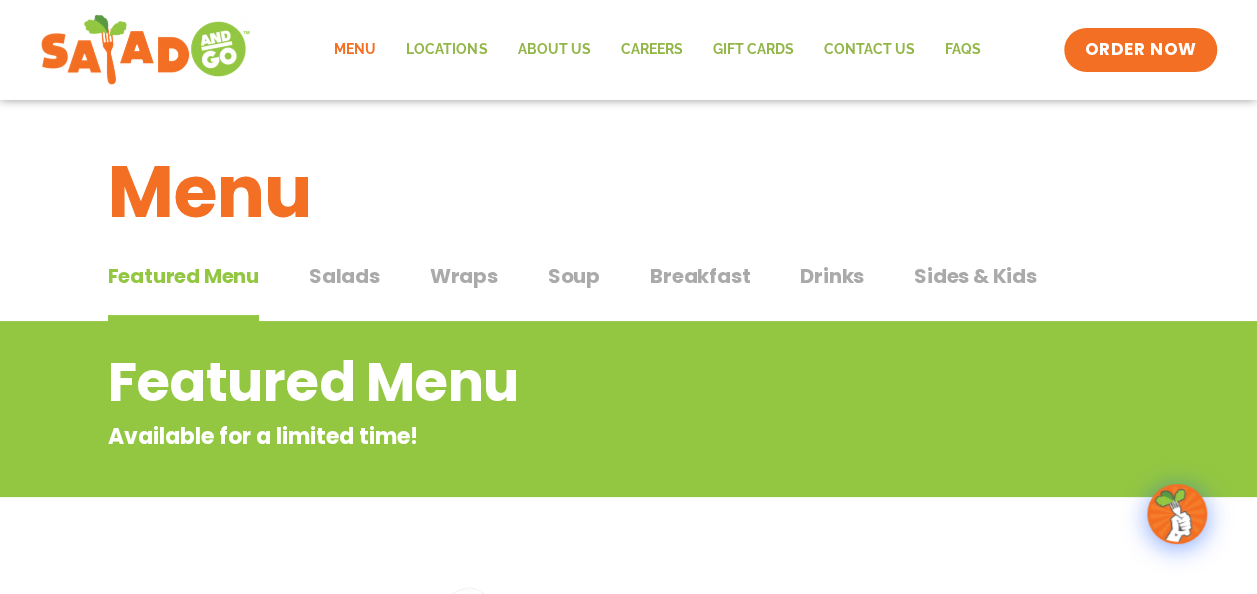 click on "Salads" at bounding box center [344, 276] 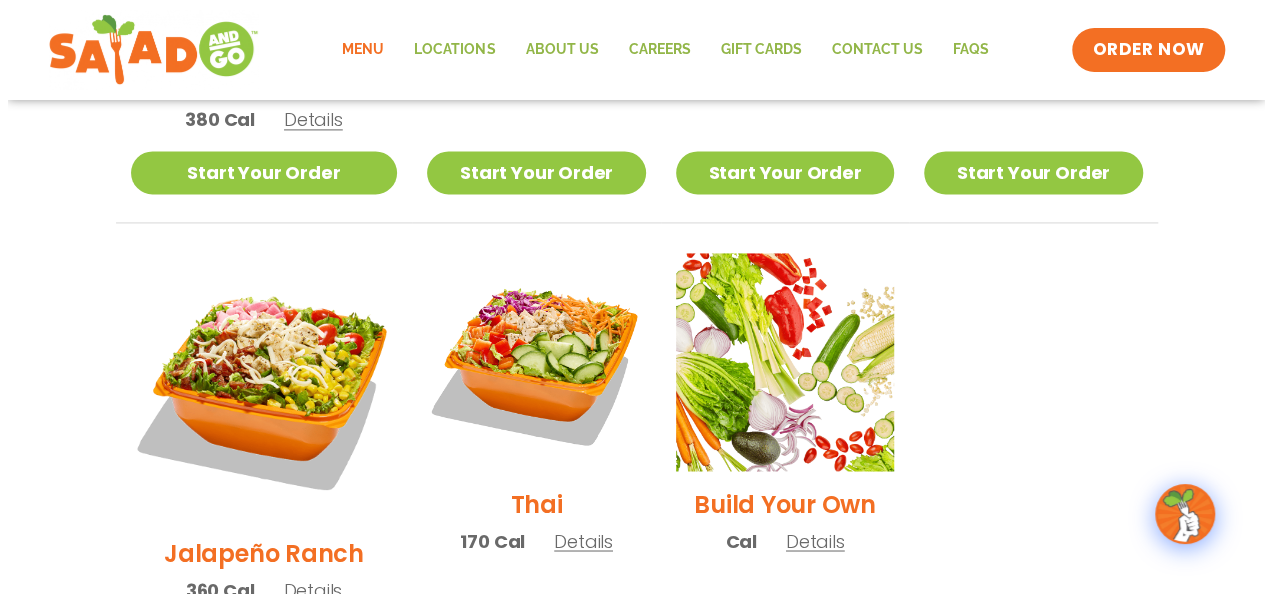 scroll, scrollTop: 1387, scrollLeft: 0, axis: vertical 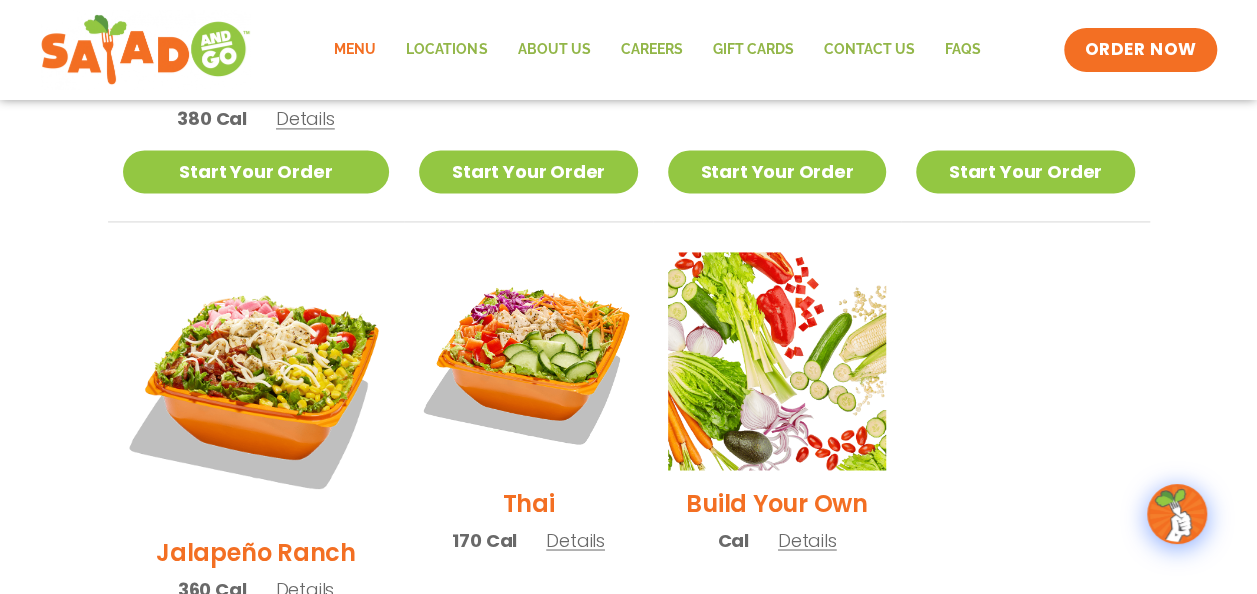 click on "Jalapeño Ranch" at bounding box center [256, 551] 